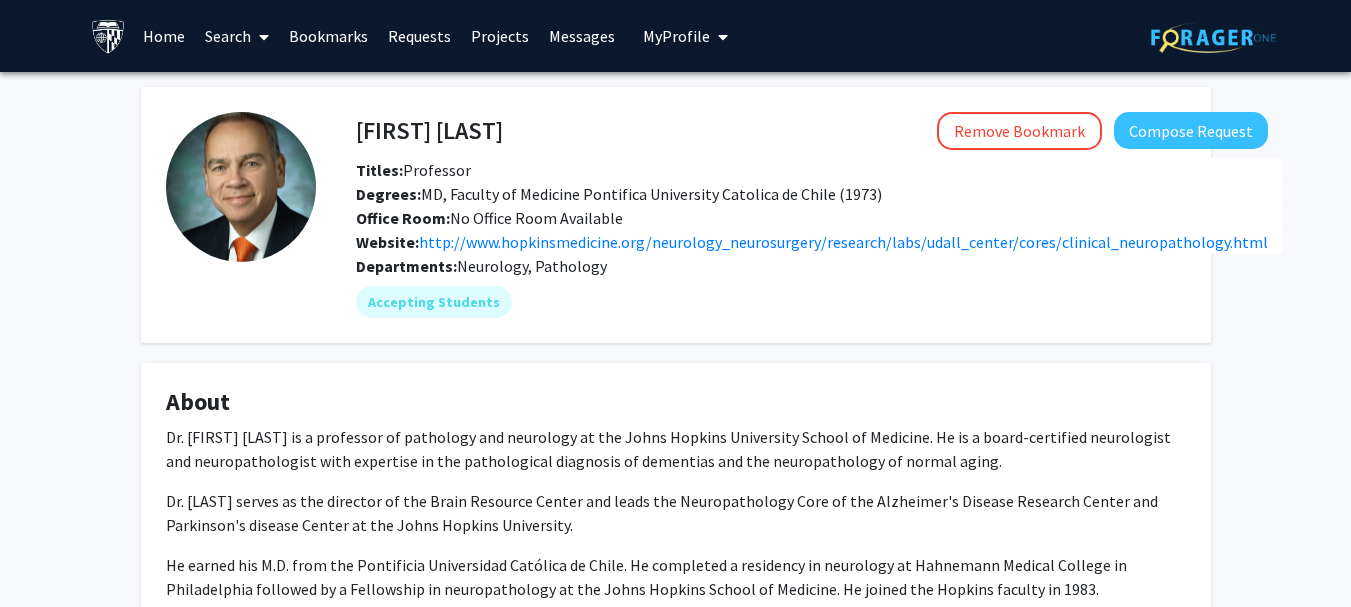 scroll, scrollTop: 0, scrollLeft: 0, axis: both 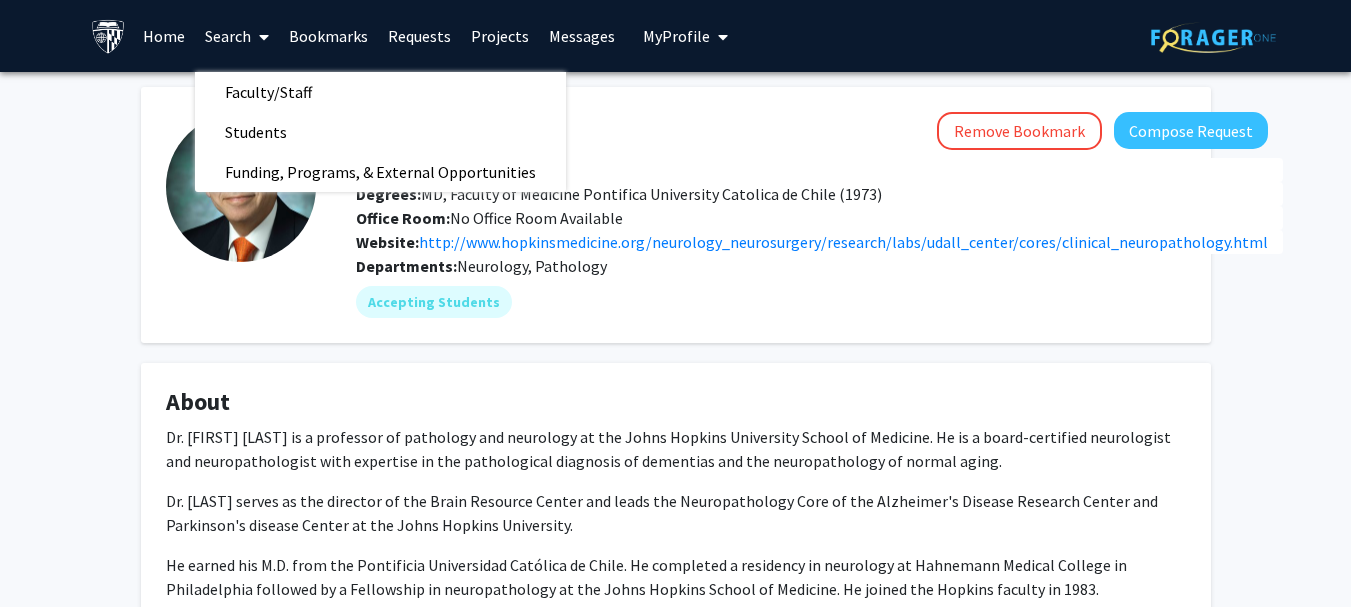 click on "Faculty/Staff" at bounding box center [268, 92] 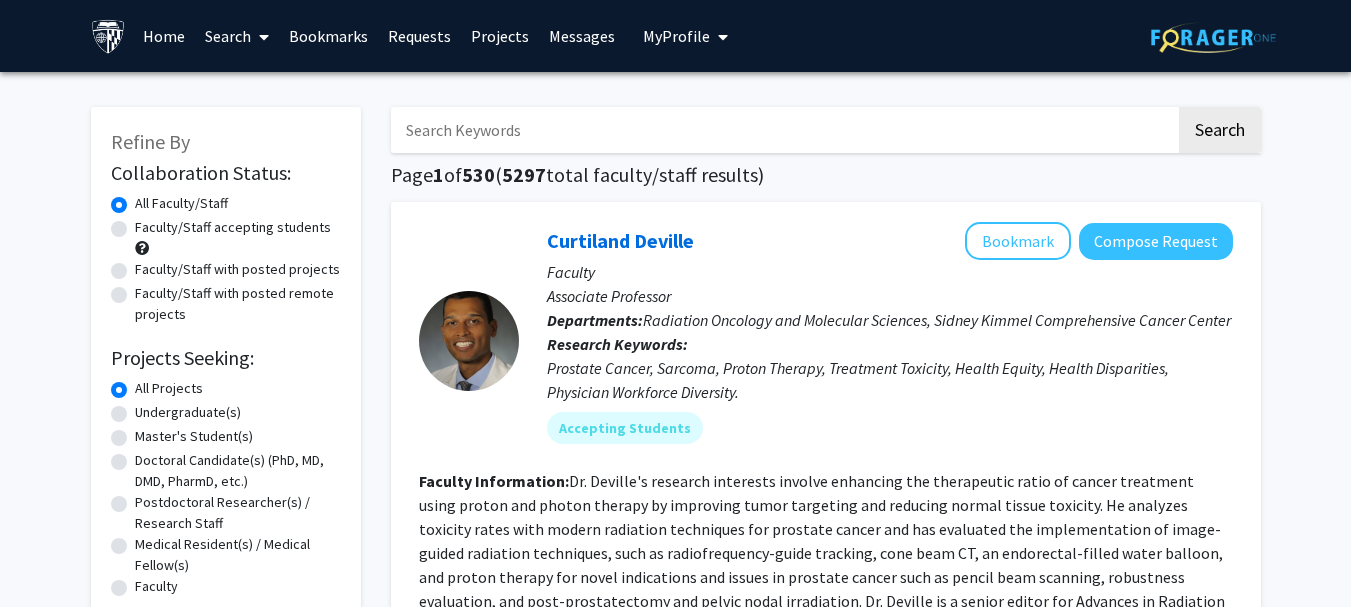 click at bounding box center (260, 37) 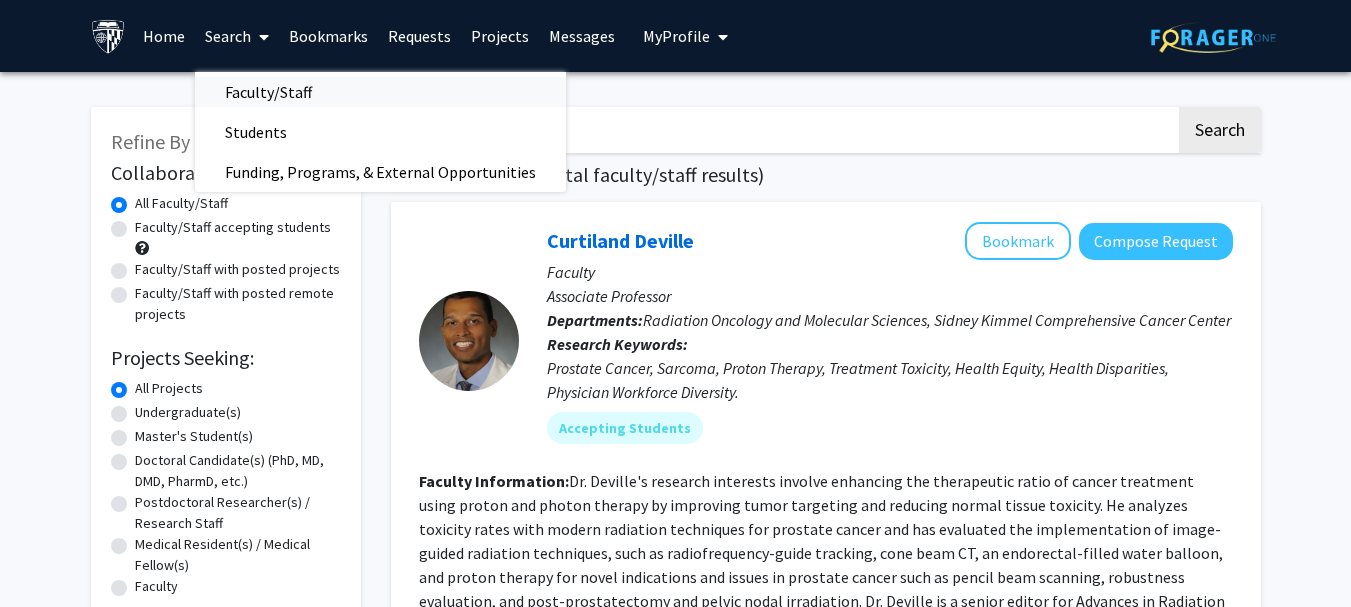 click on "Faculty/Staff" at bounding box center [268, 92] 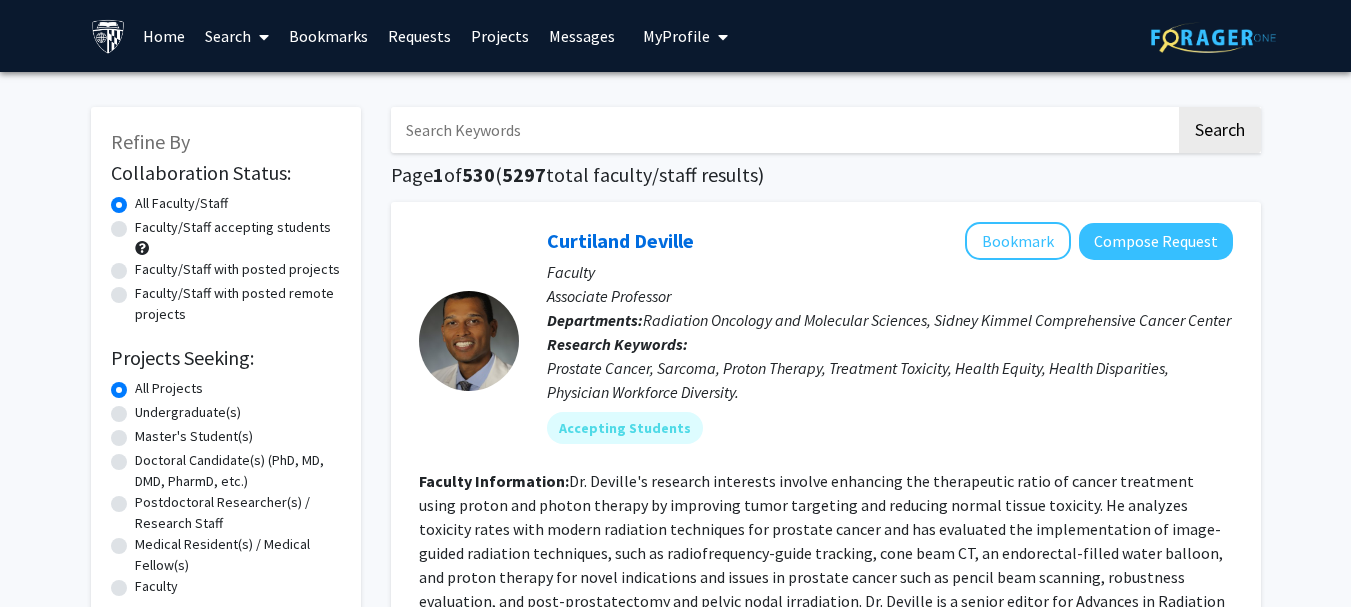 click at bounding box center [783, 130] 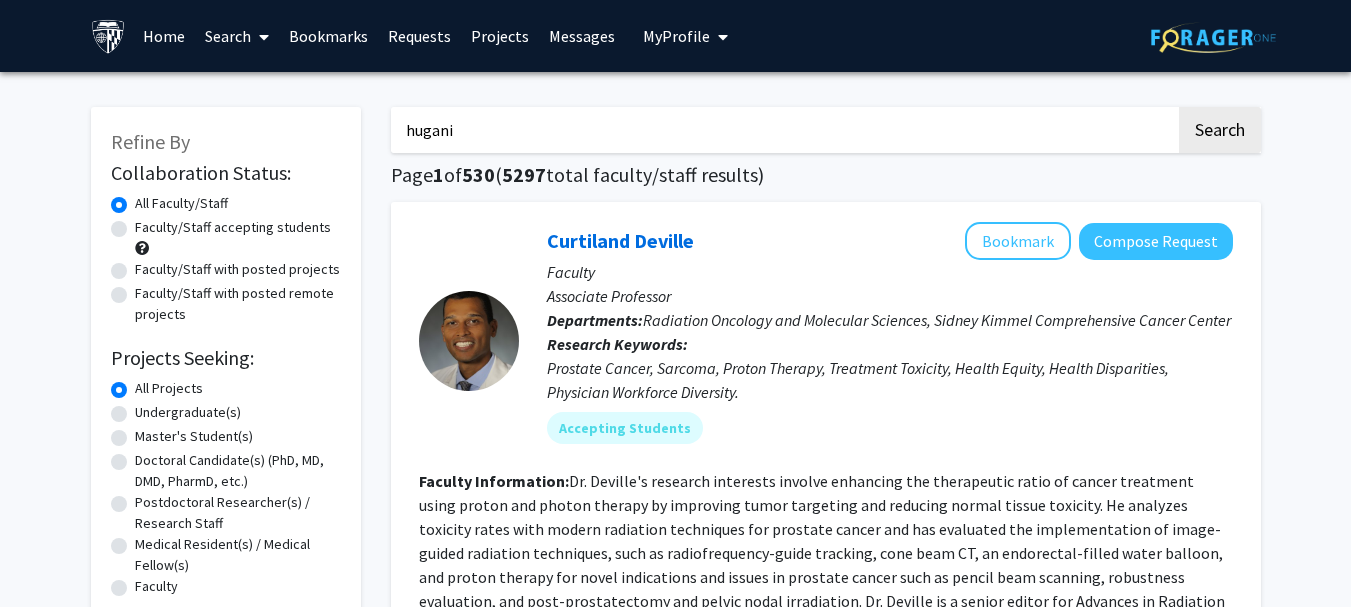 type on "huganir" 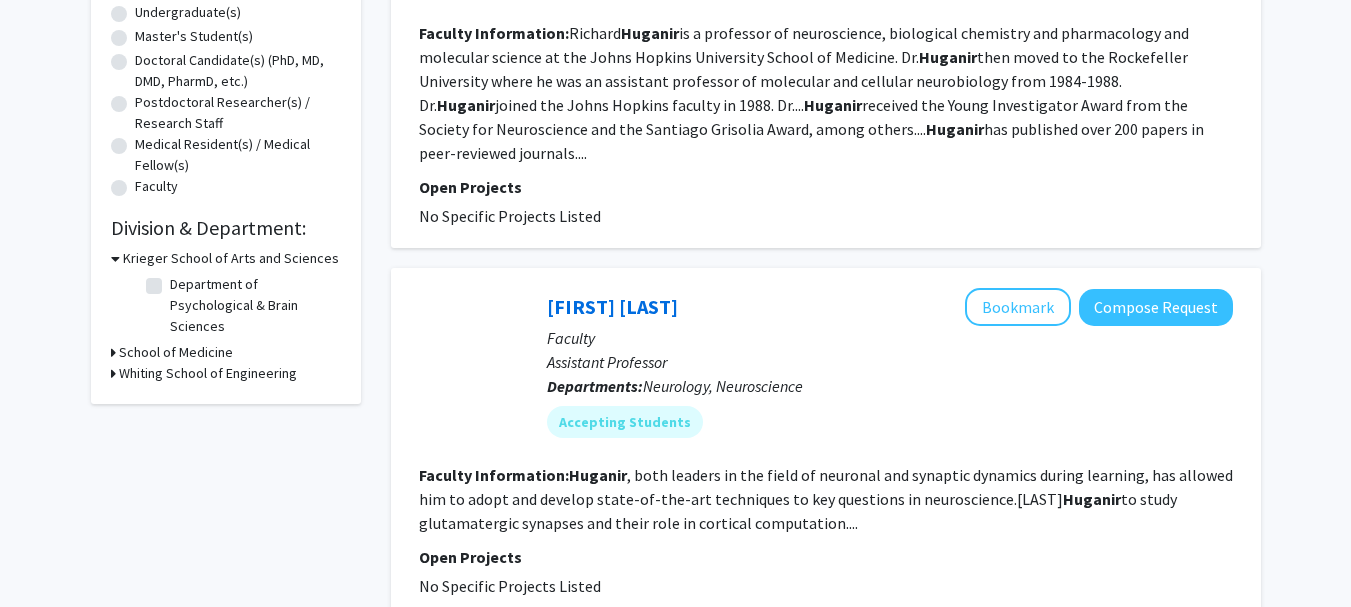scroll, scrollTop: 100, scrollLeft: 0, axis: vertical 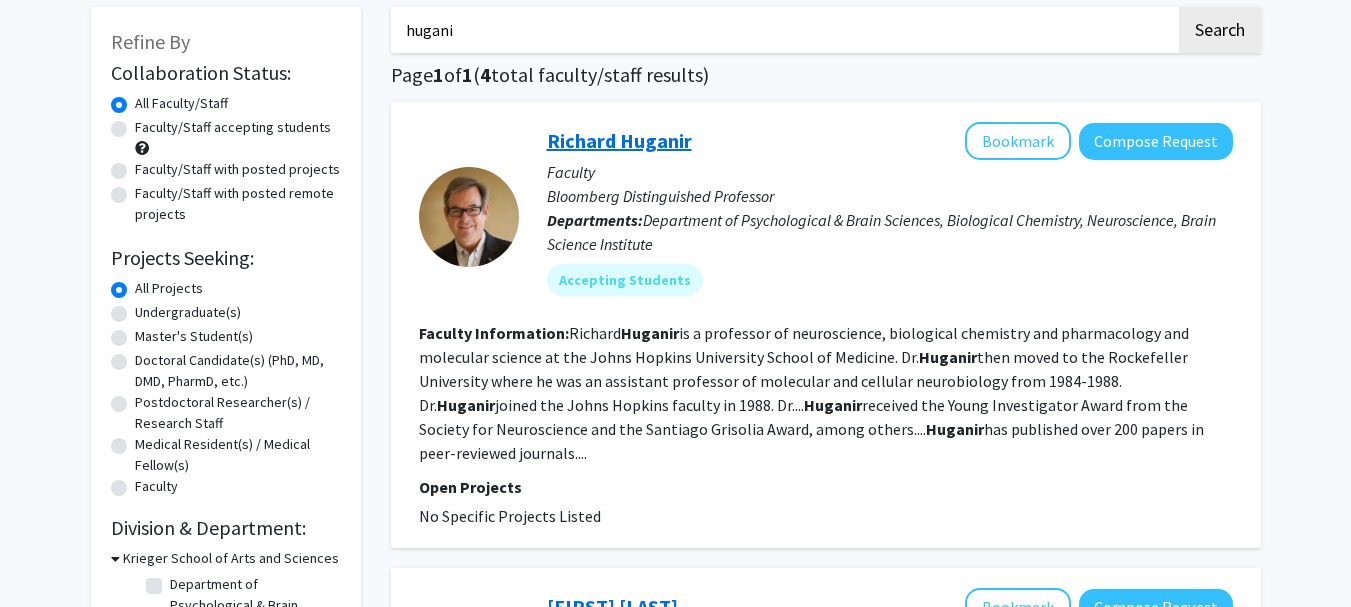click on "Richard Huganir" 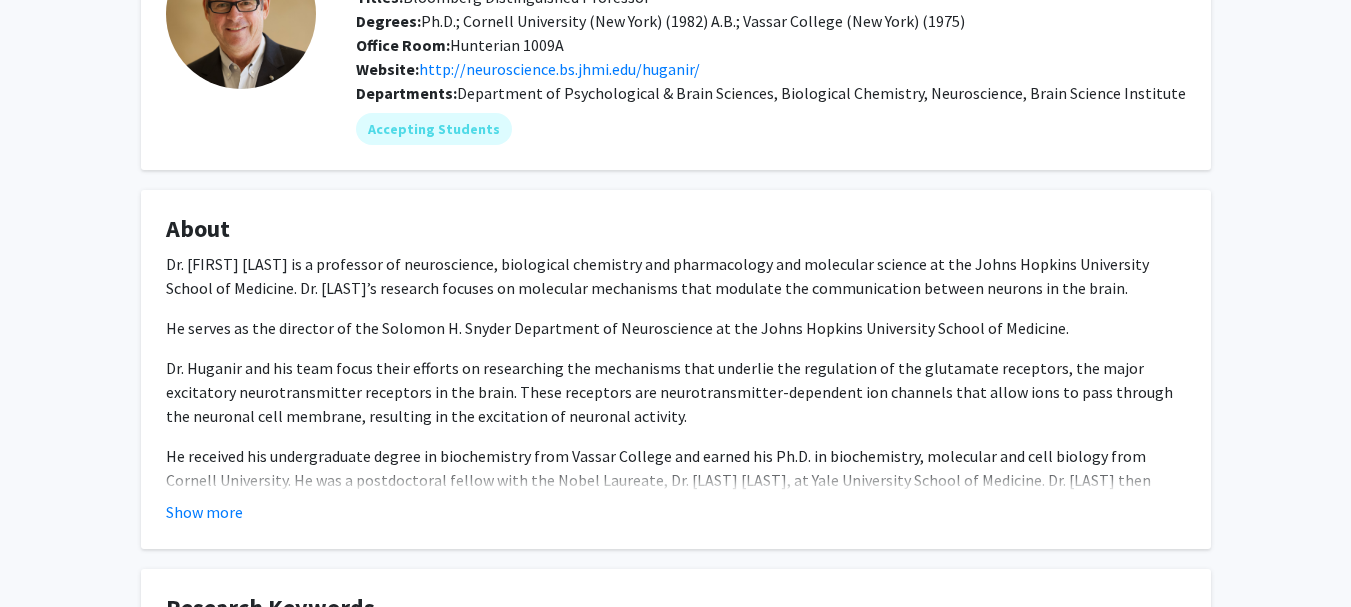 scroll, scrollTop: 400, scrollLeft: 0, axis: vertical 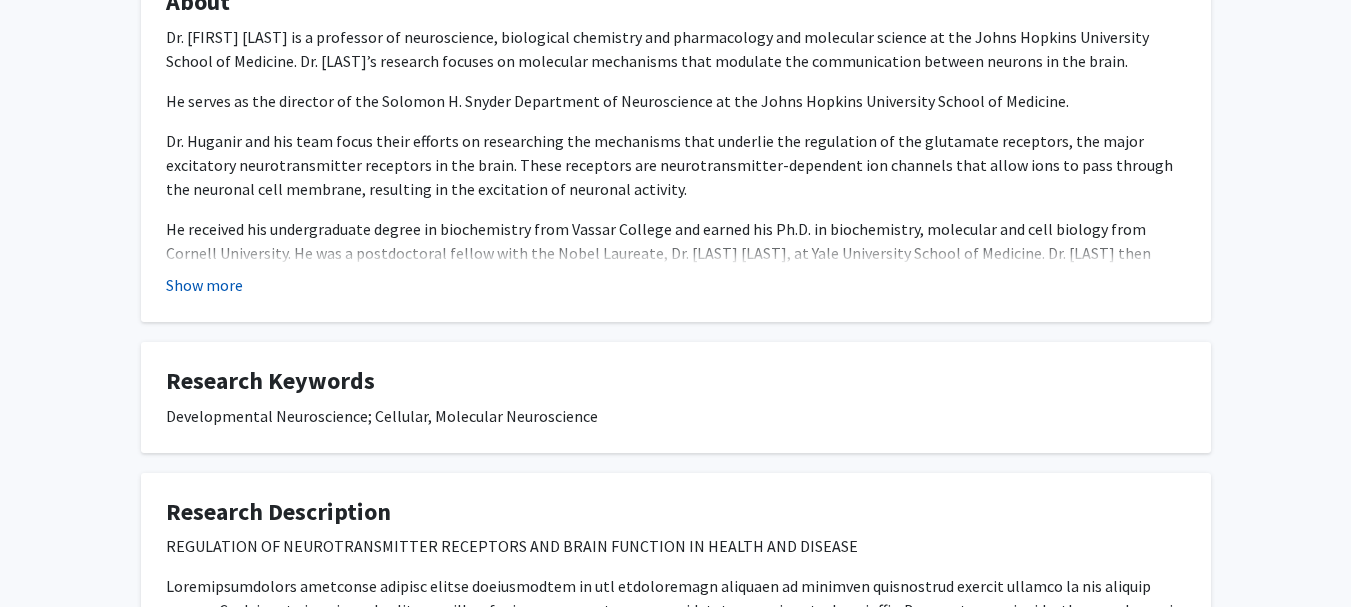 click on "Show more" 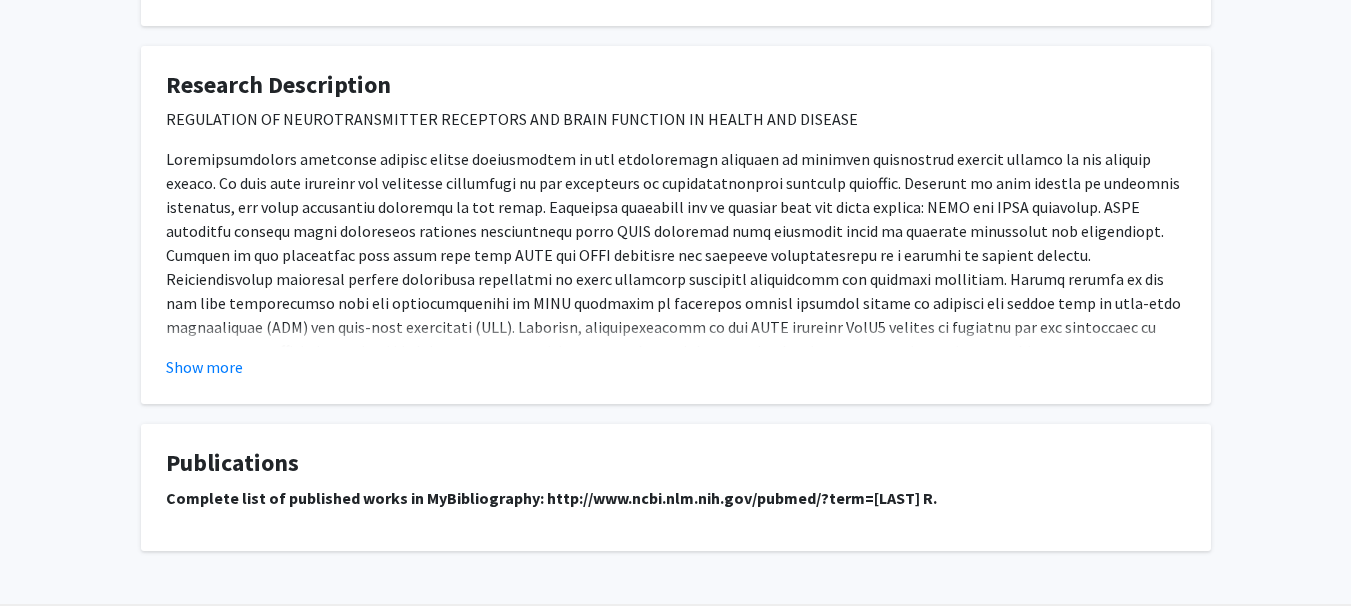 scroll, scrollTop: 1000, scrollLeft: 0, axis: vertical 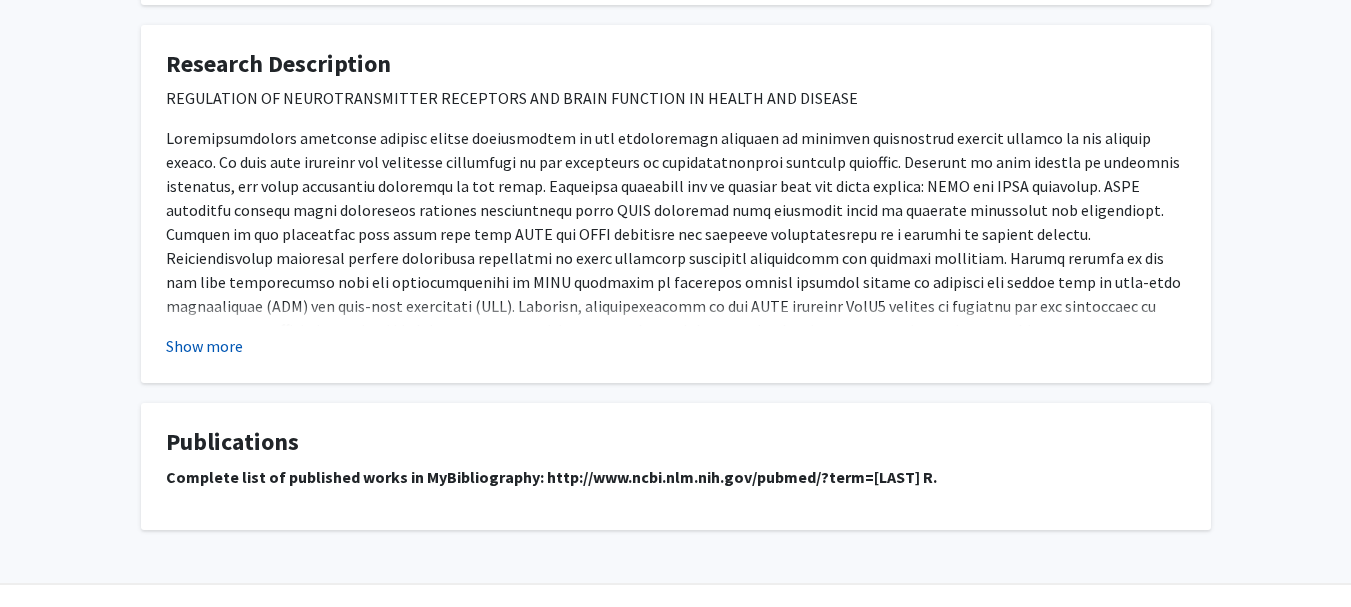 click on "Show more" 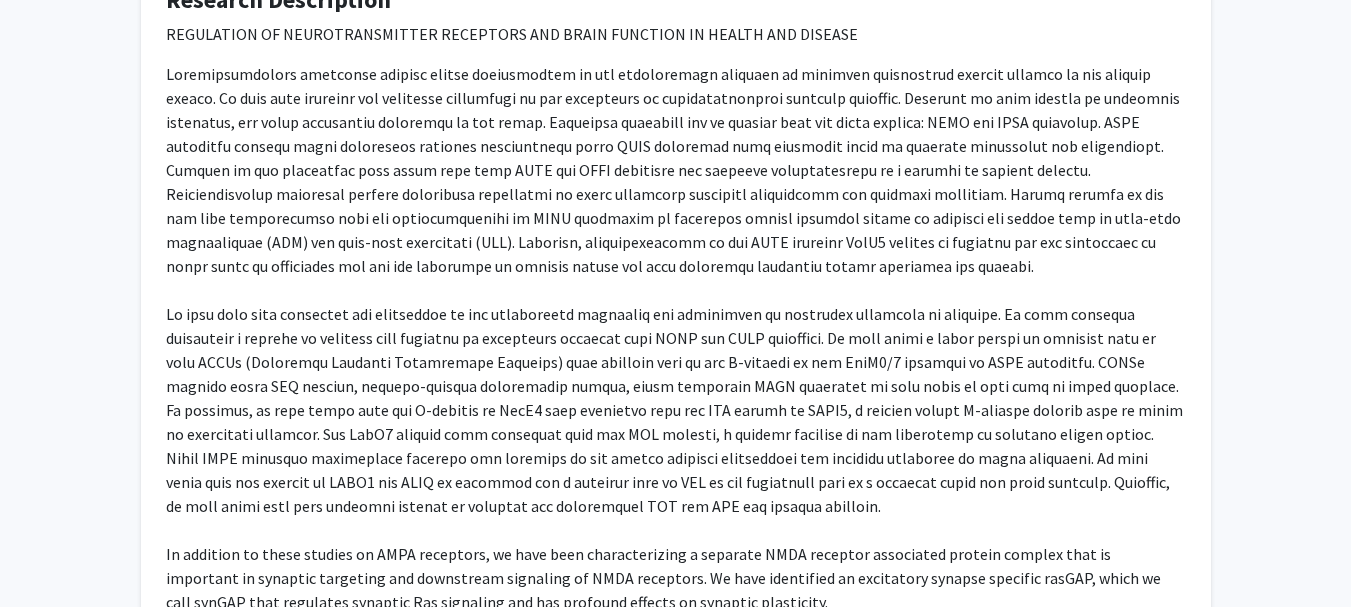 scroll, scrollTop: 1100, scrollLeft: 0, axis: vertical 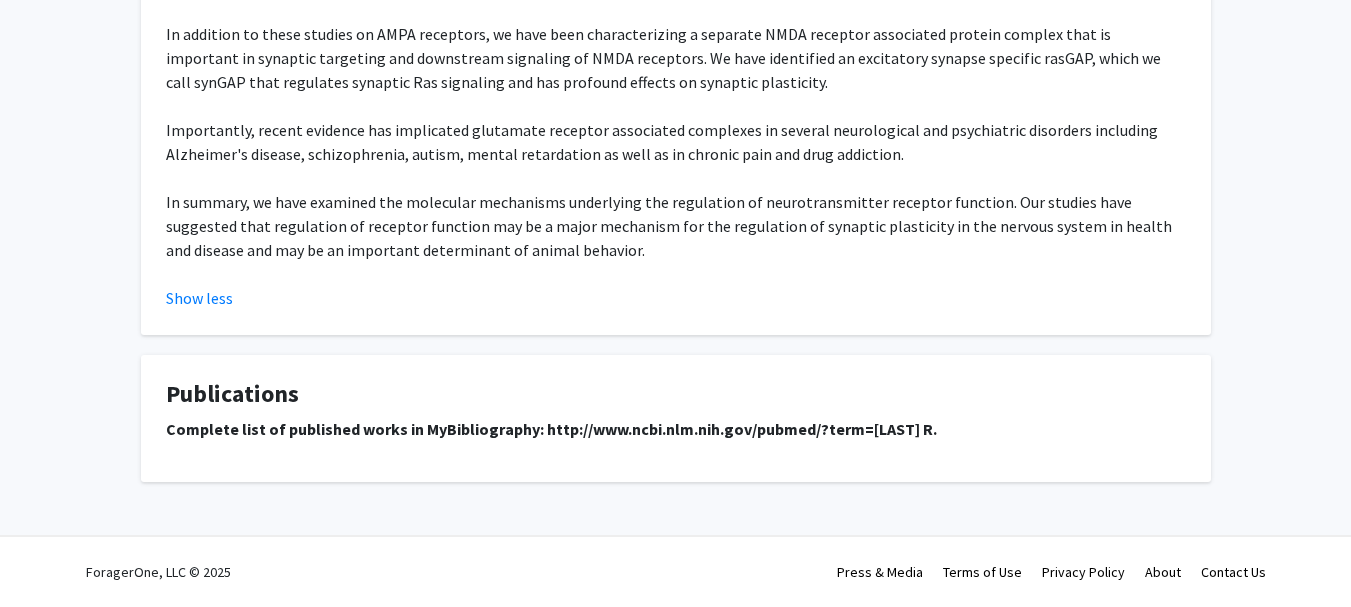 drag, startPoint x: 536, startPoint y: 433, endPoint x: 968, endPoint y: 433, distance: 432 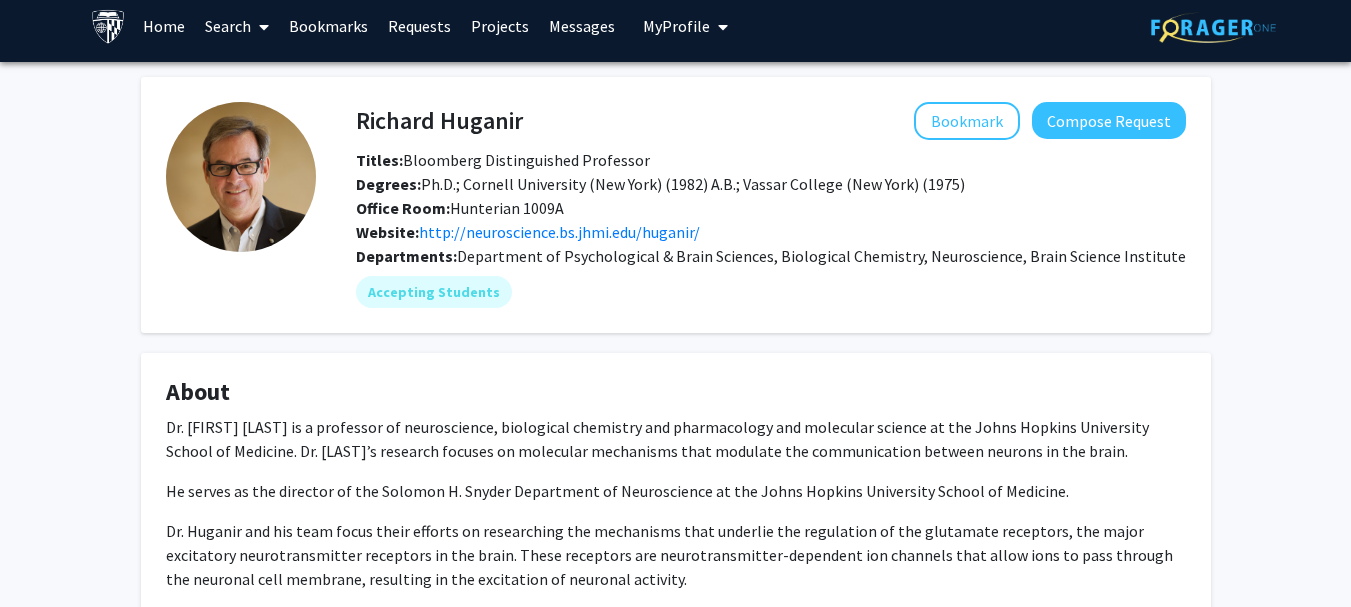 scroll, scrollTop: 0, scrollLeft: 0, axis: both 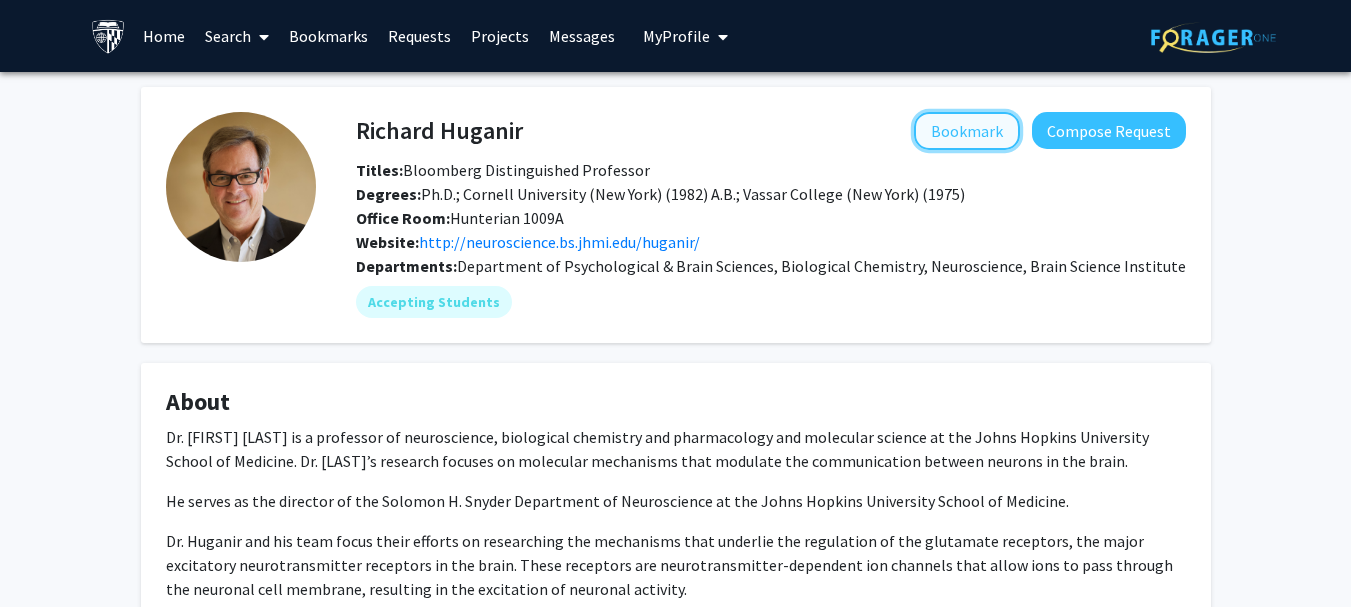 click on "Bookmark" 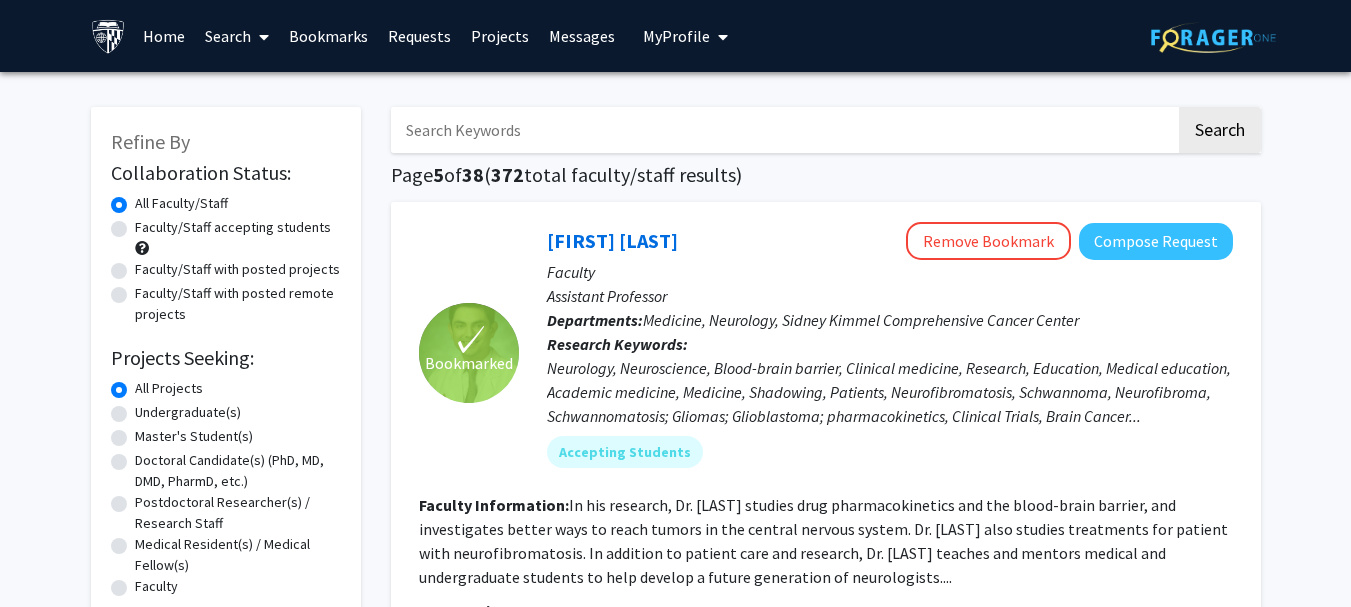 scroll, scrollTop: 3000, scrollLeft: 0, axis: vertical 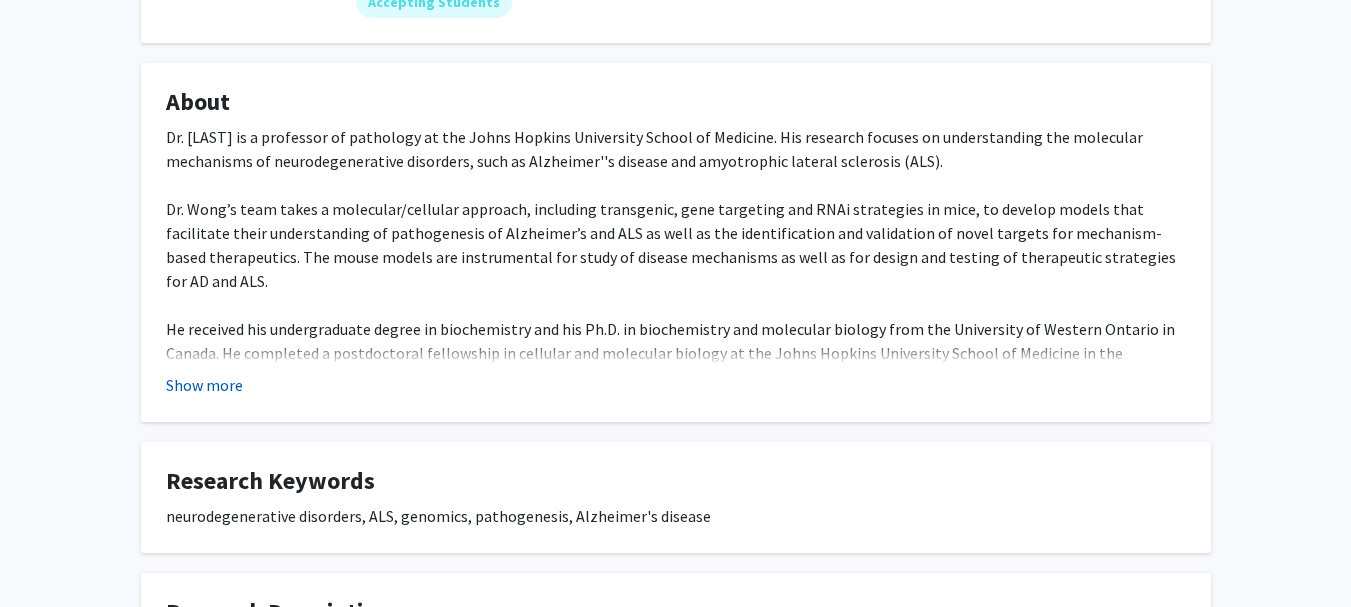 click on "Show more" 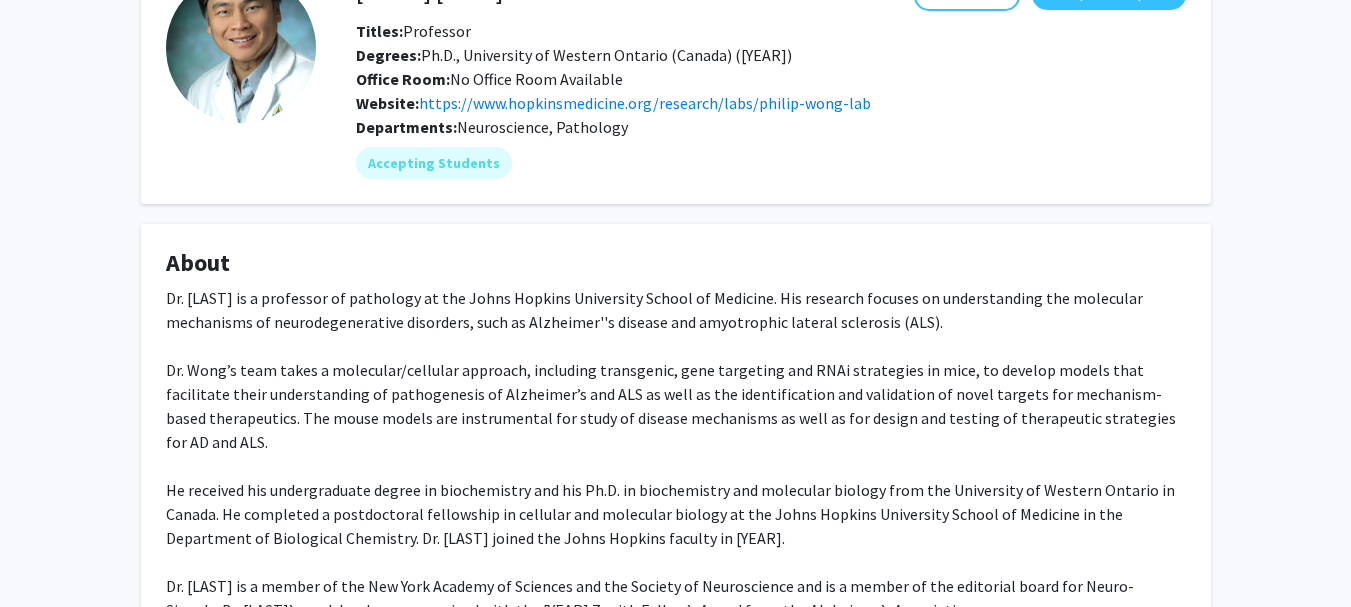 scroll, scrollTop: 0, scrollLeft: 0, axis: both 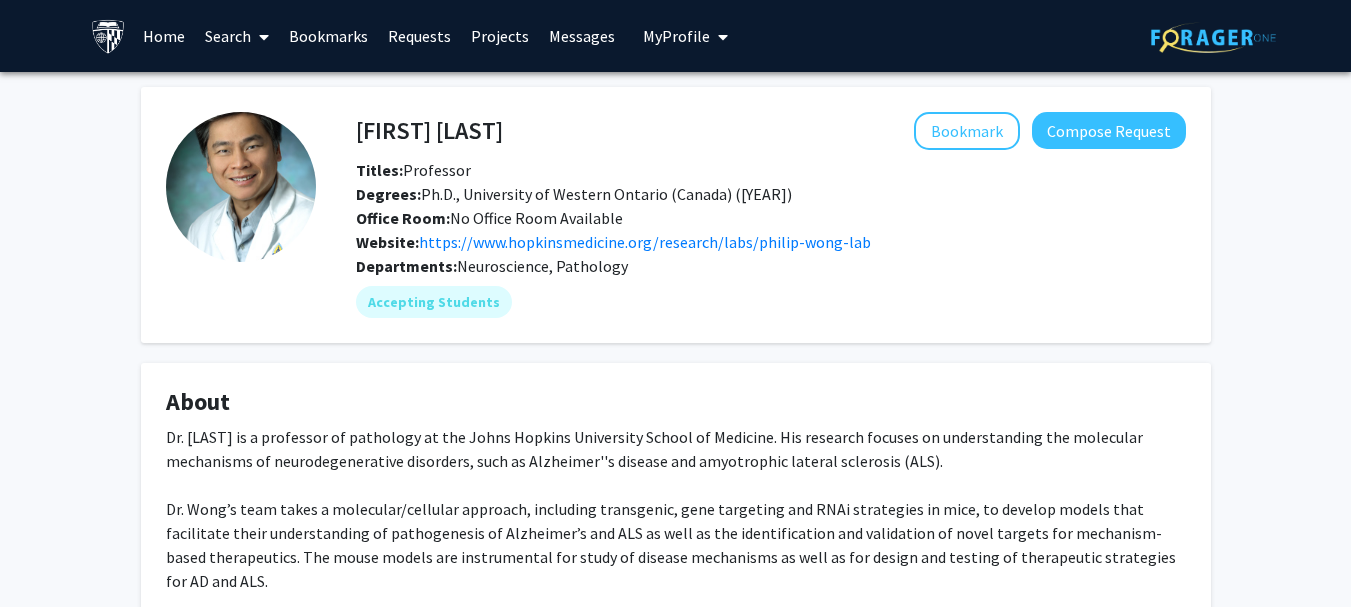click on "Search" at bounding box center (237, 36) 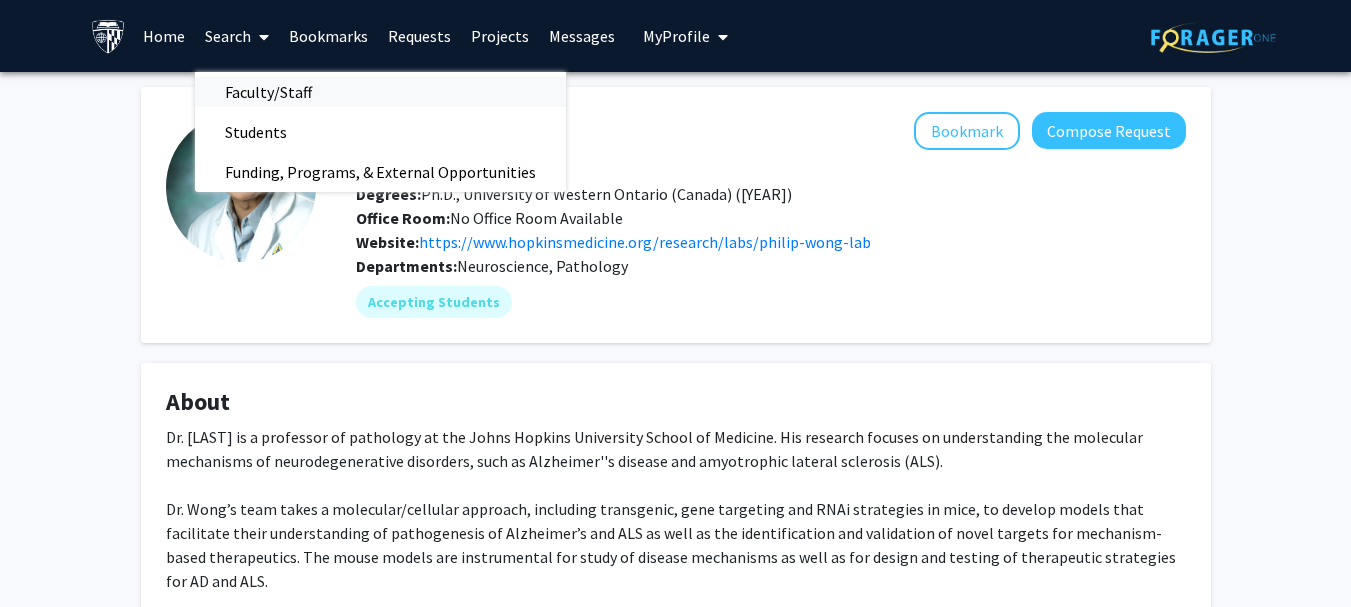 click on "Faculty/Staff" at bounding box center [268, 92] 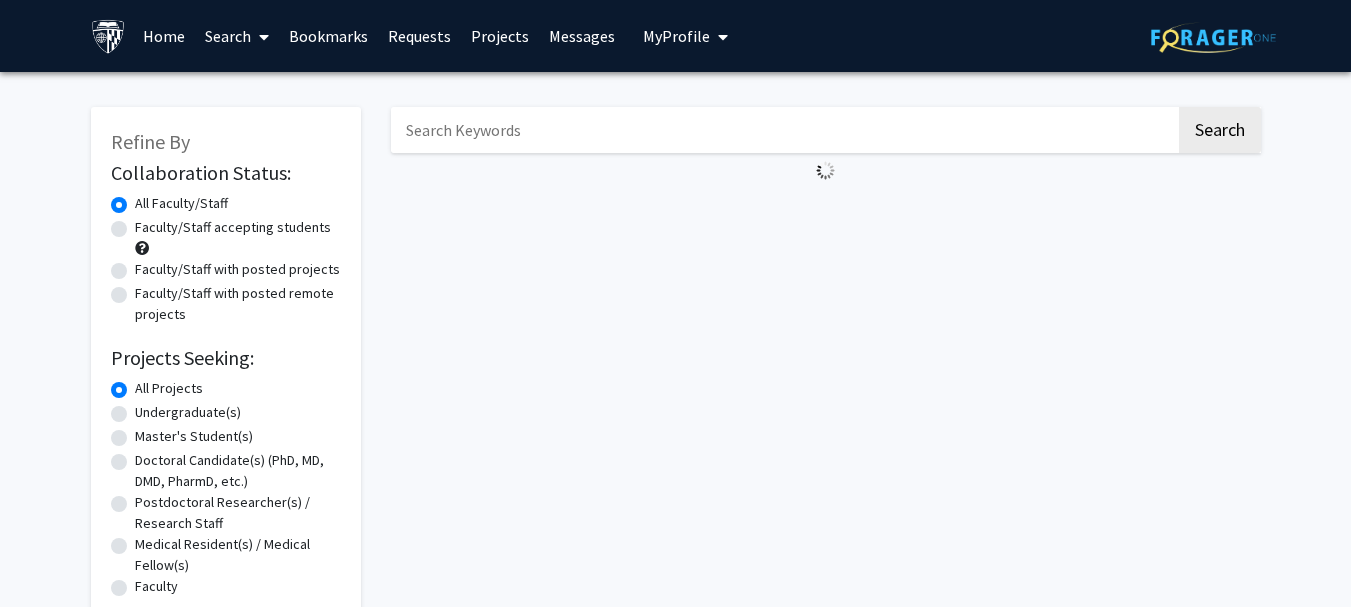 click at bounding box center [783, 130] 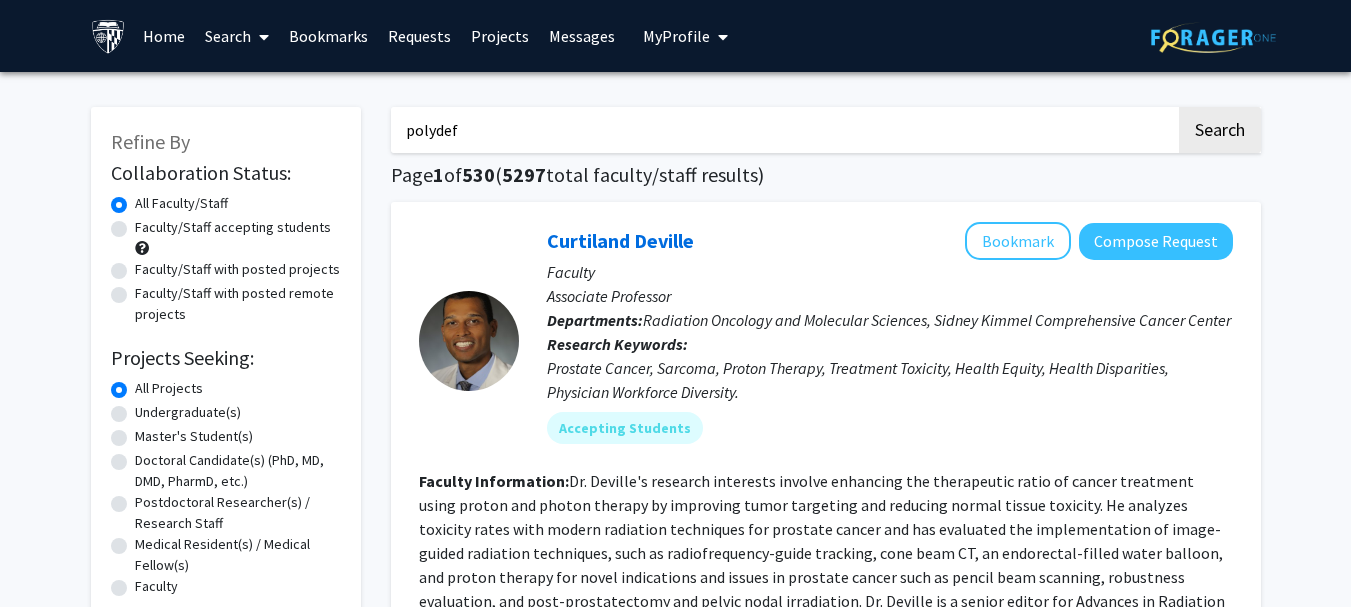 type on "polydef" 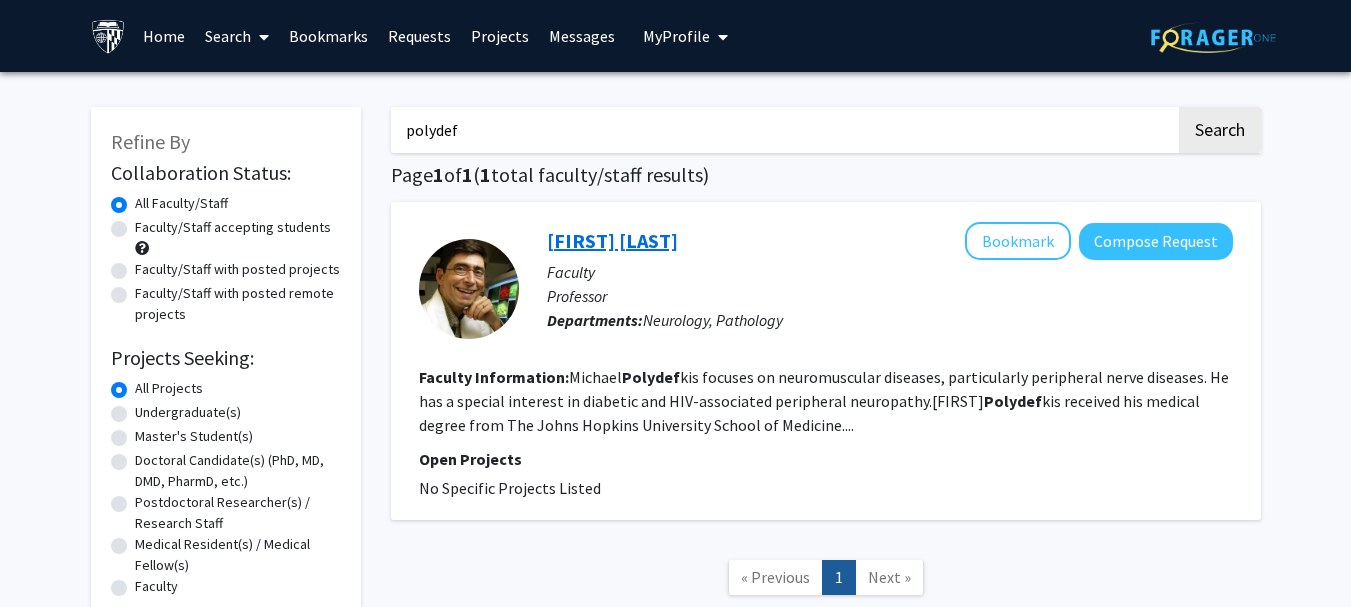 click on "Michael Polydefkis" 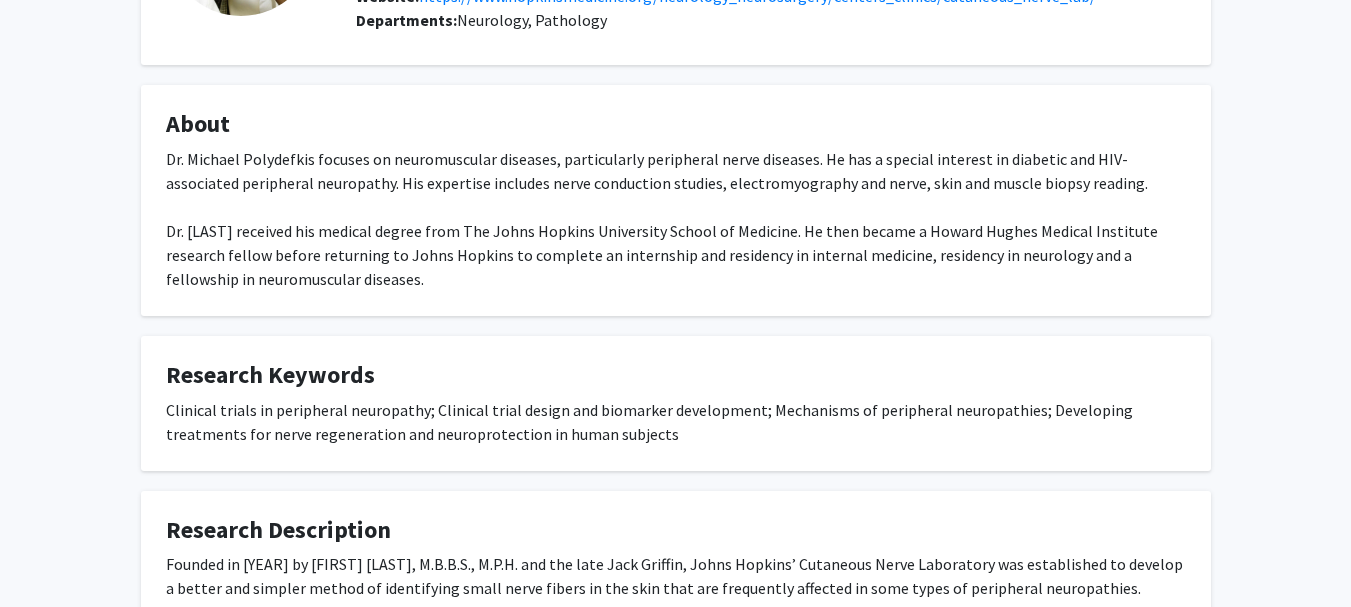 scroll, scrollTop: 0, scrollLeft: 0, axis: both 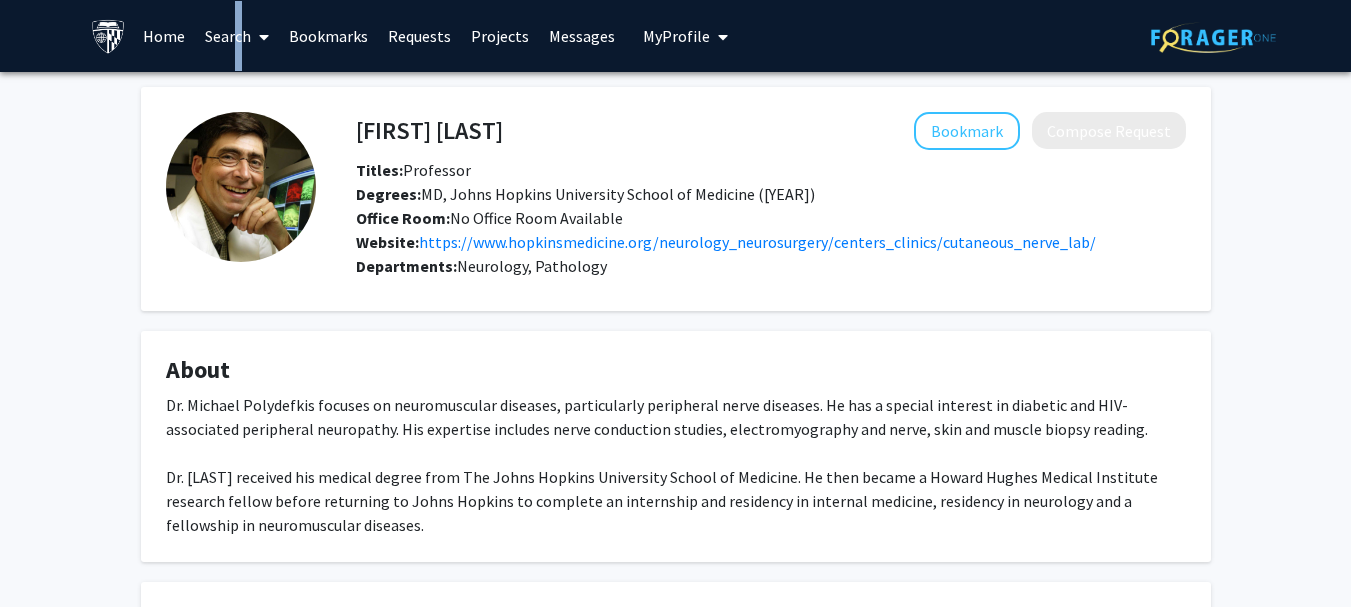 click on "Search" at bounding box center (237, 36) 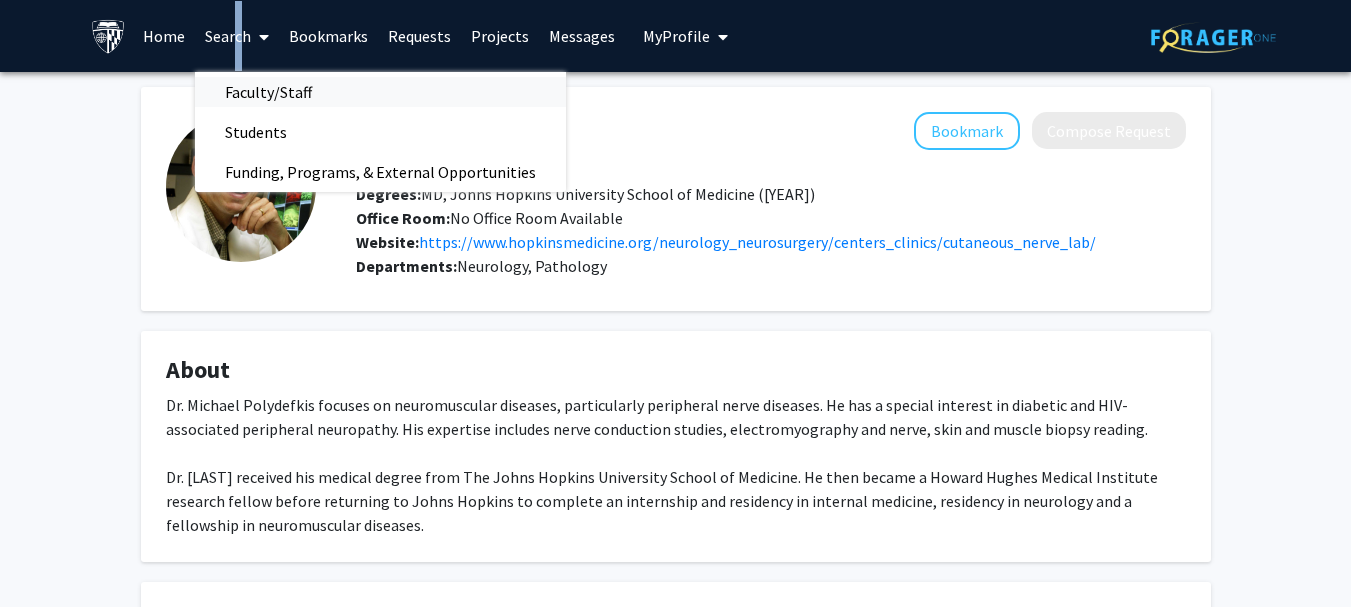 click on "Faculty/Staff" at bounding box center [268, 92] 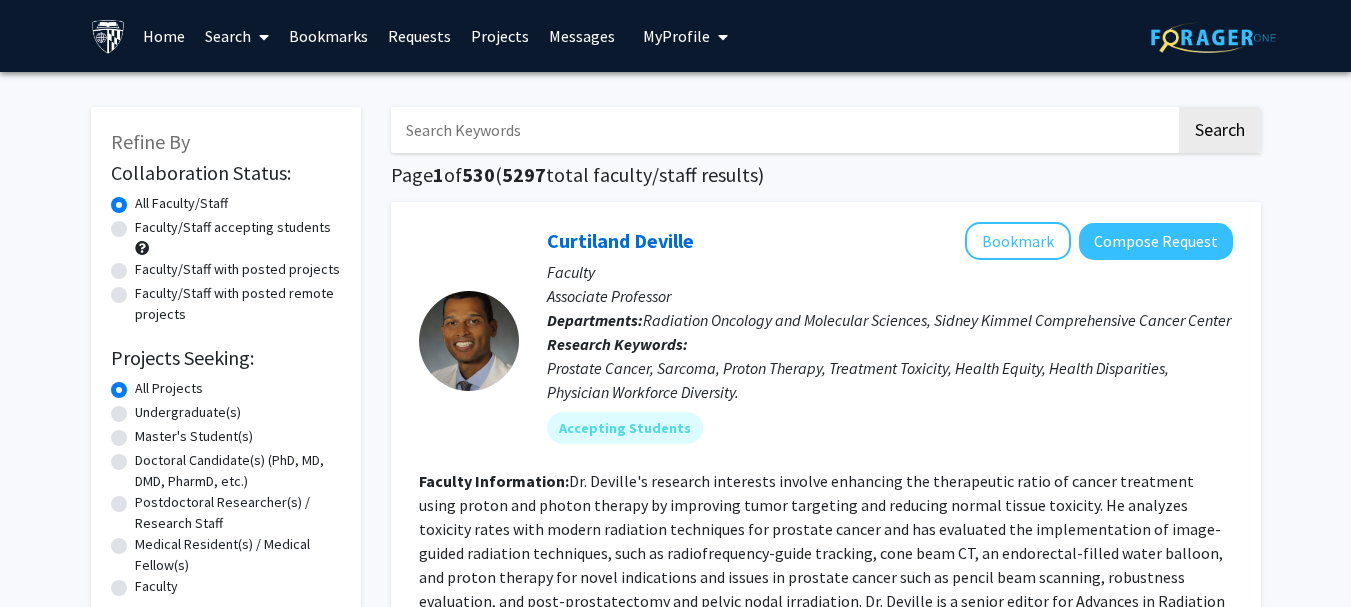 click at bounding box center [783, 130] 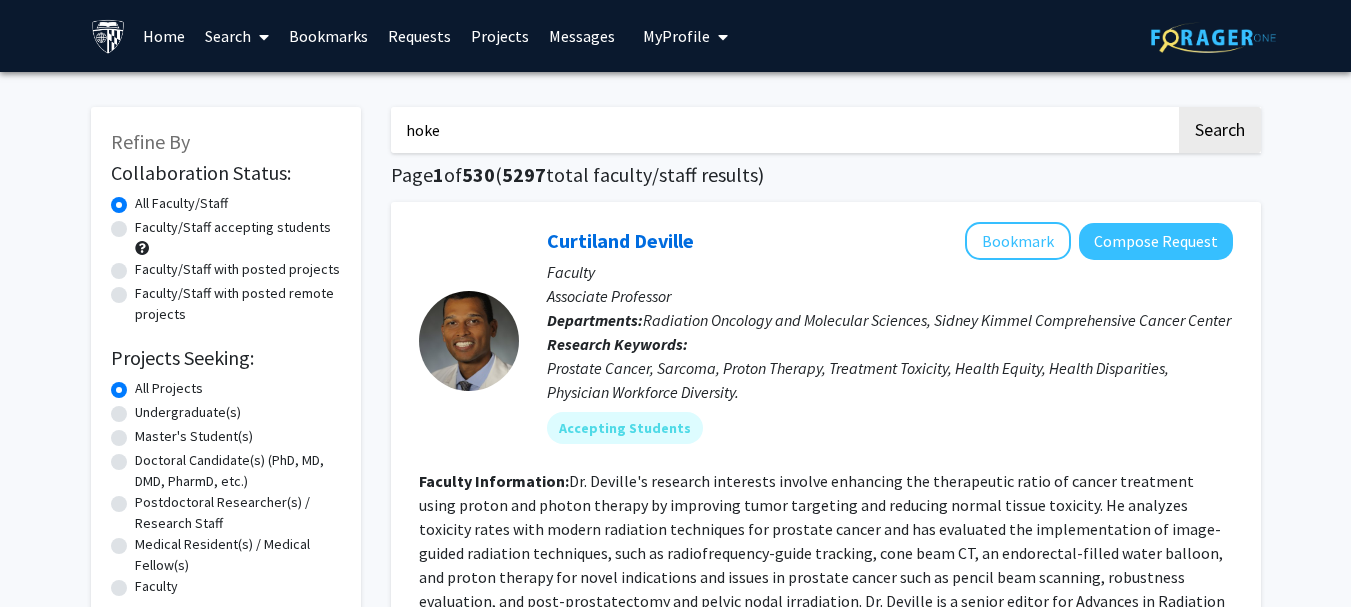 type on "hoke" 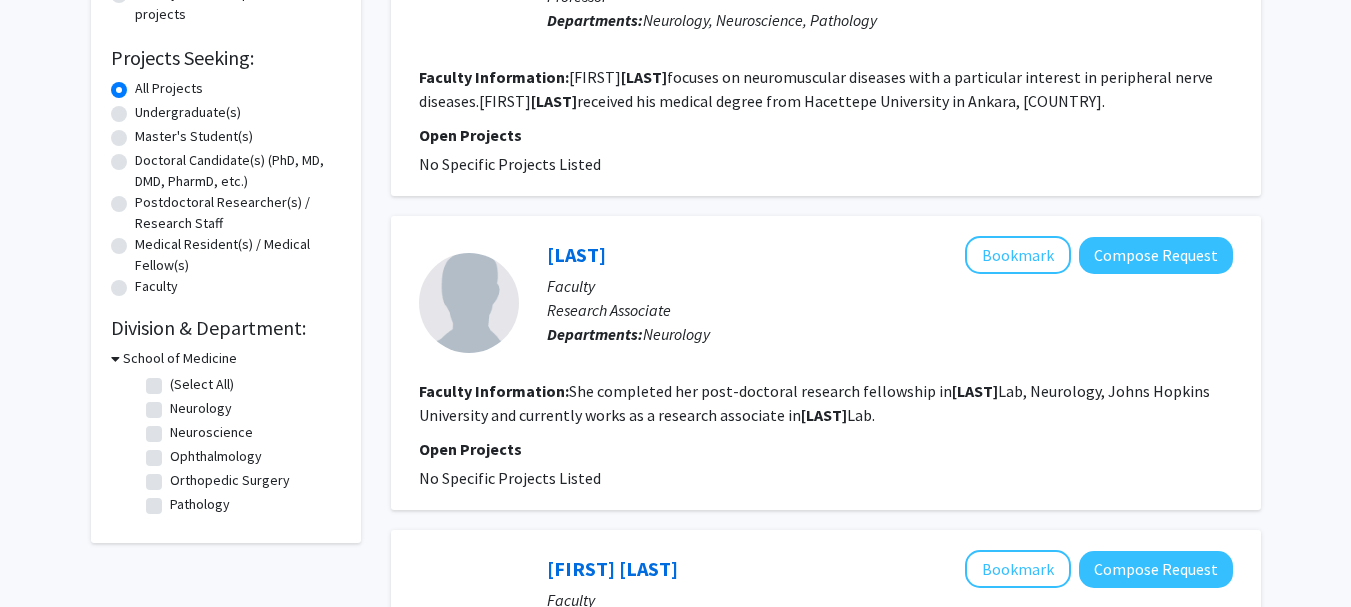 scroll, scrollTop: 0, scrollLeft: 0, axis: both 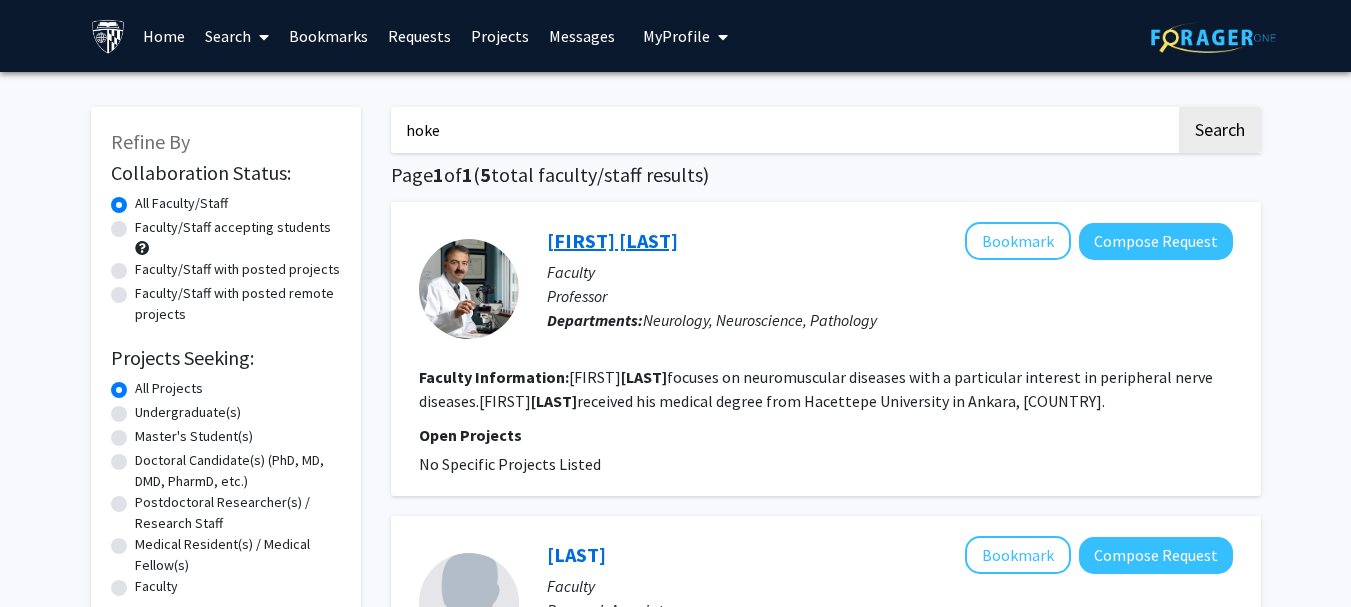 click on "Ahmet Hoke" 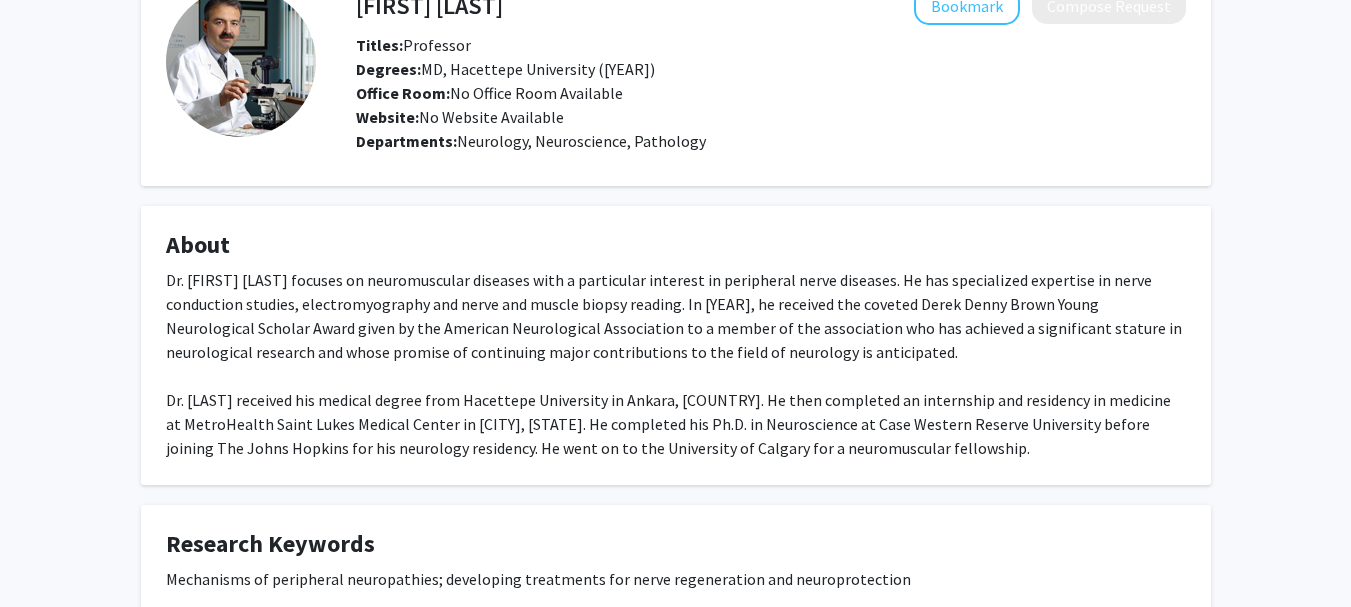 scroll, scrollTop: 0, scrollLeft: 0, axis: both 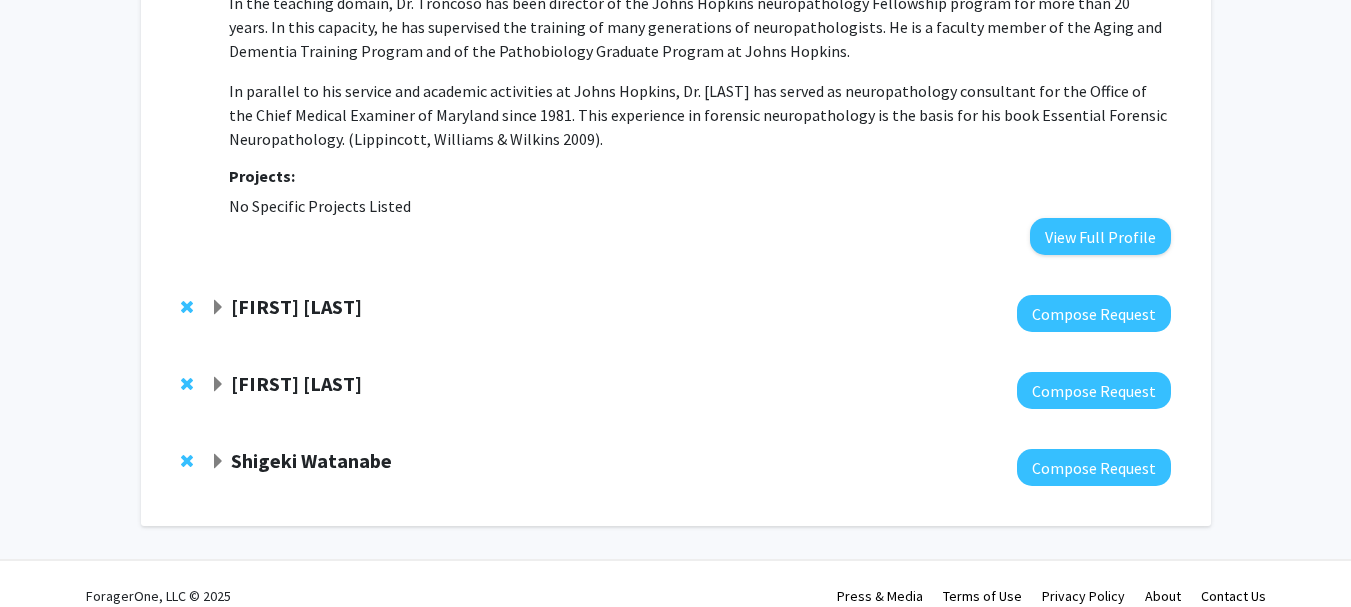 click on "[FIRST] [LAST]" 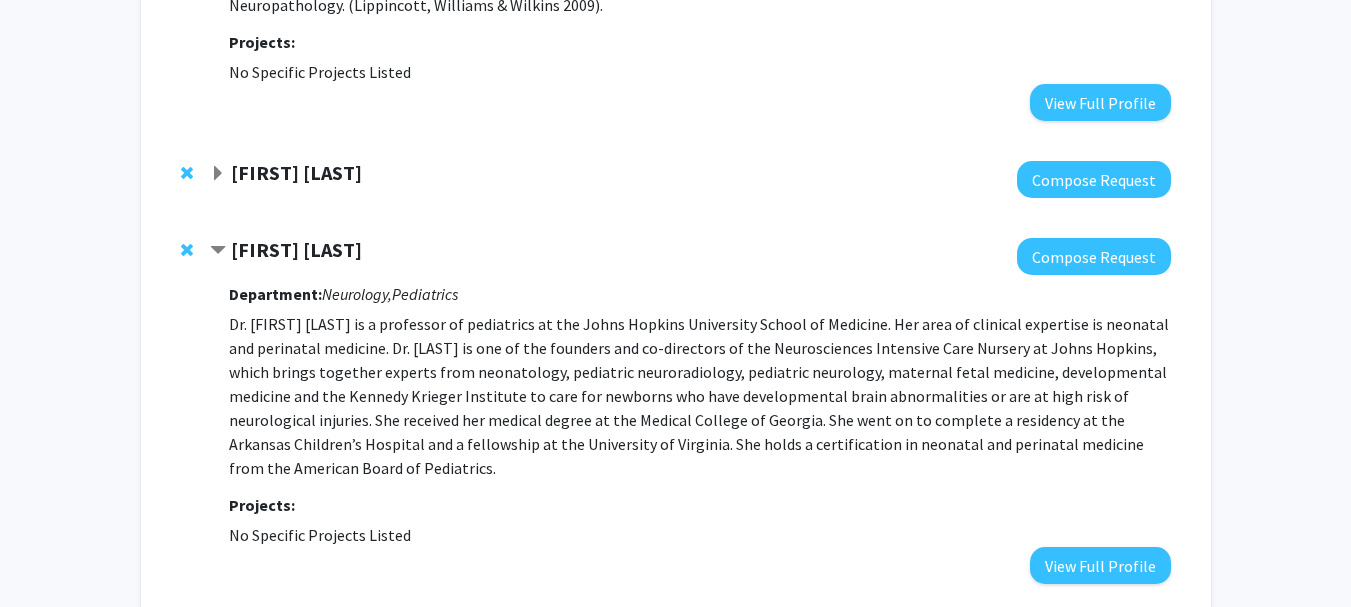 scroll, scrollTop: 4947, scrollLeft: 0, axis: vertical 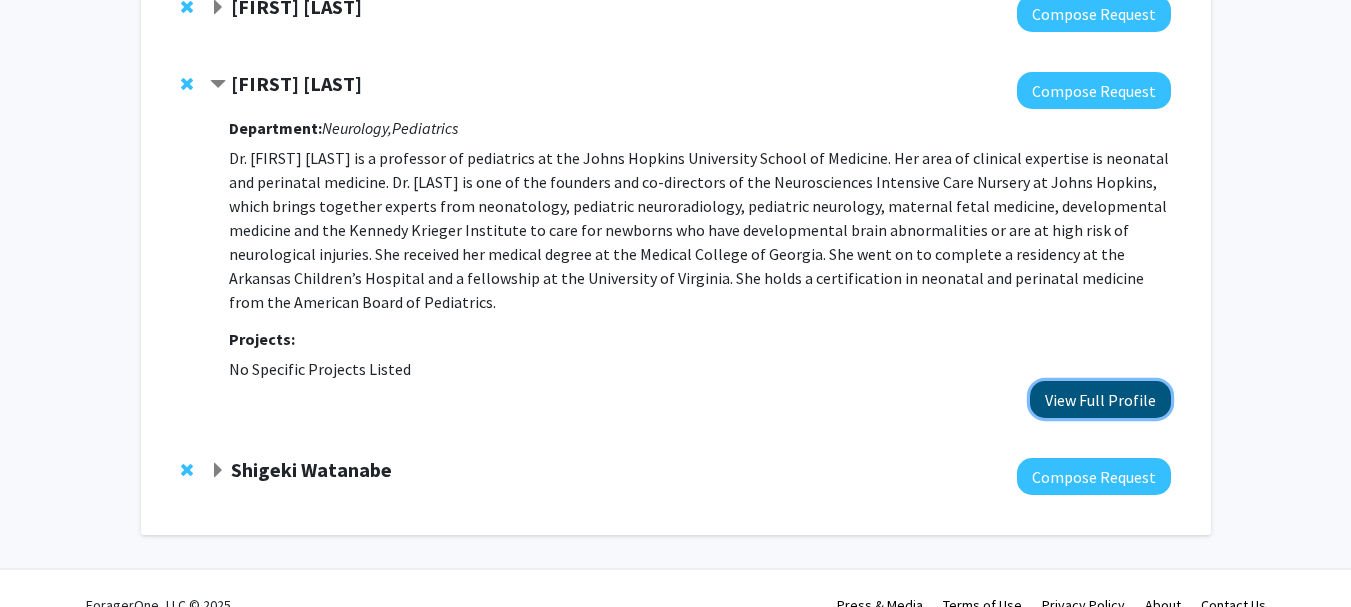 click on "View Full Profile" at bounding box center [1100, 399] 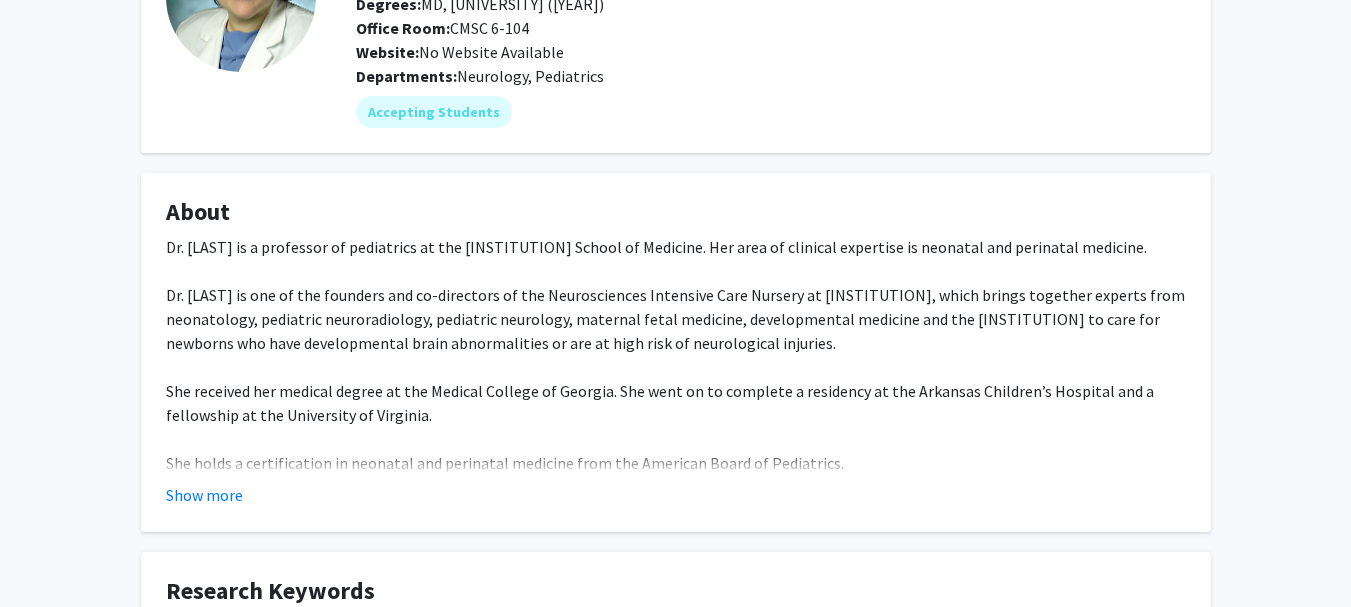 scroll, scrollTop: 300, scrollLeft: 0, axis: vertical 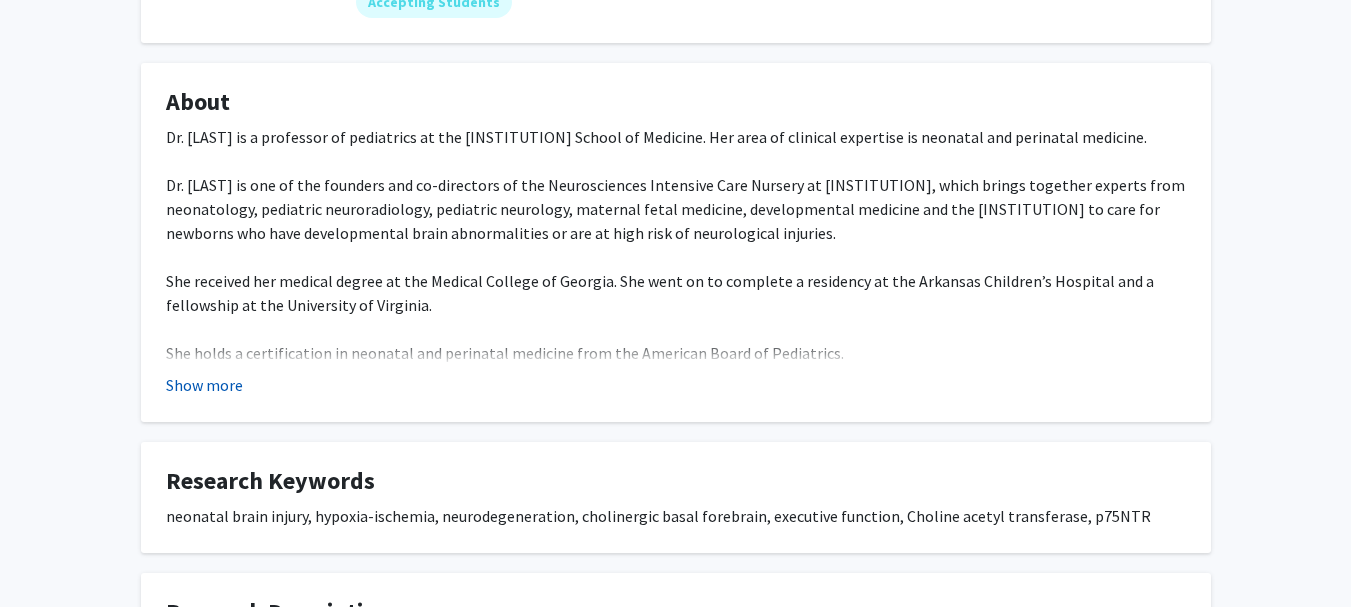 click on "Show more" 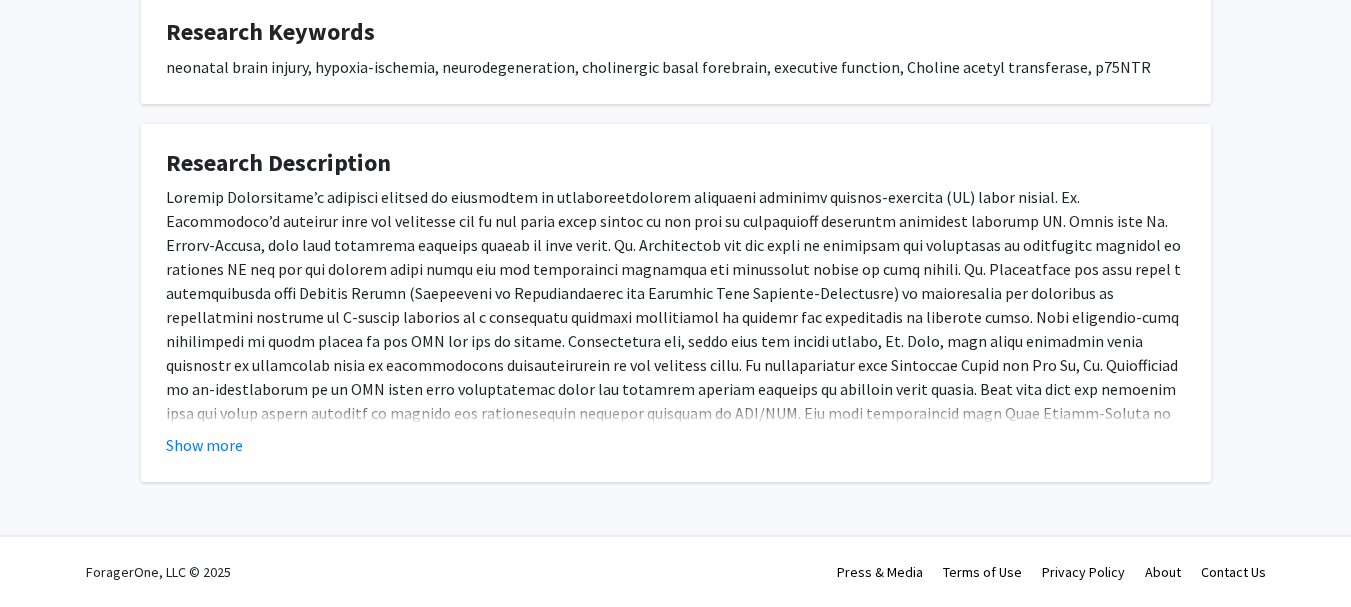 scroll, scrollTop: 773, scrollLeft: 0, axis: vertical 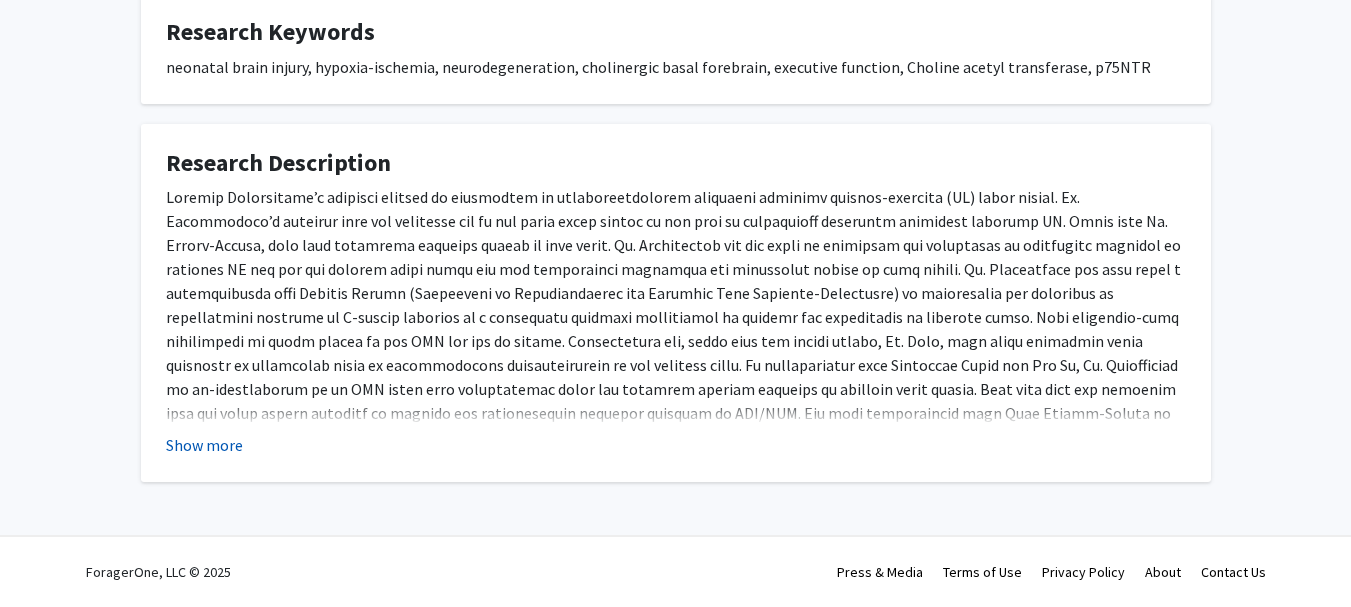 click on "Show more" 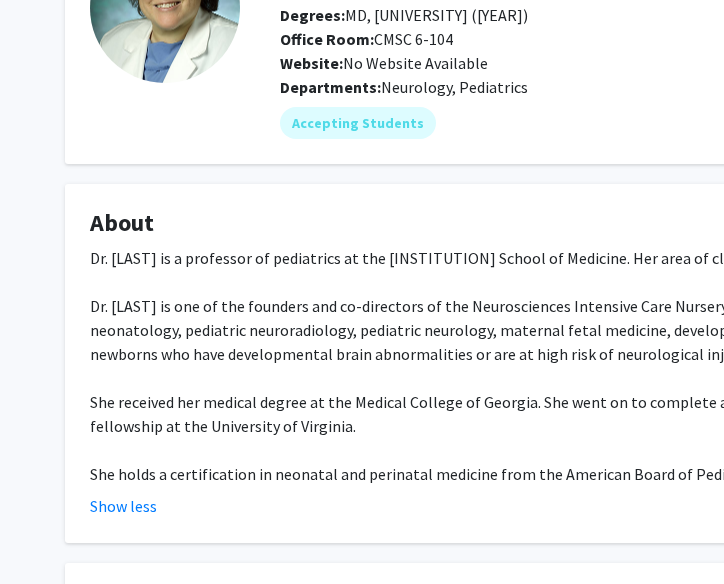 scroll, scrollTop: 0, scrollLeft: 0, axis: both 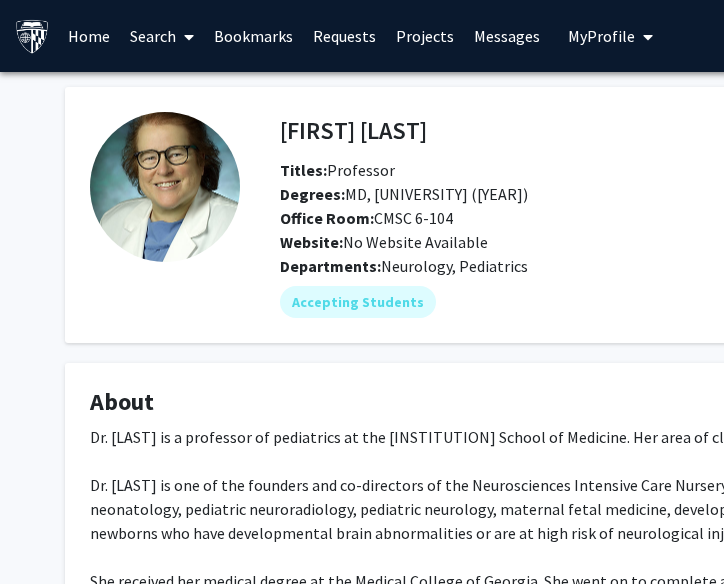 click on "About Dr. [LAST] is a professor of pediatrics at the [INSTITUTION] School of Medicine. Her area of clinical expertise is neonatal and perinatal medicine. Dr. [LAST] is one of the founders and co-directors of the Neurosciences Intensive Care Nursery at [INSTITUTION], which brings together experts from neonatology, pediatric neuroradiology, pediatric neurology, maternal fetal medicine, developmental medicine and the [INSTITUTION] to care for newborns who have developmental brain abnormalities or are at high risk of neurological injuries. She received her medical degree at the [INSTITUTION]. She went on to complete a residency at the [INSTITUTION] and a fellowship at the [INSTITUTION]. She holds a certification in neonatal and perinatal medicine from the [INSTITUTION]. Show less" 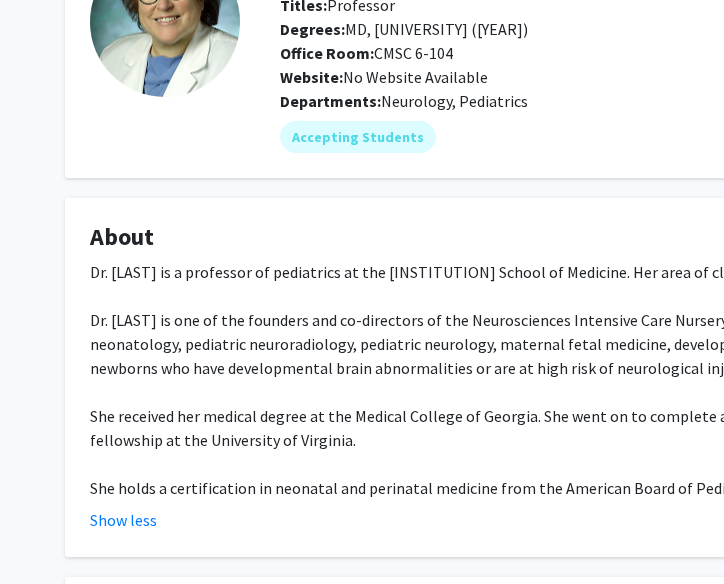 scroll, scrollTop: 200, scrollLeft: 0, axis: vertical 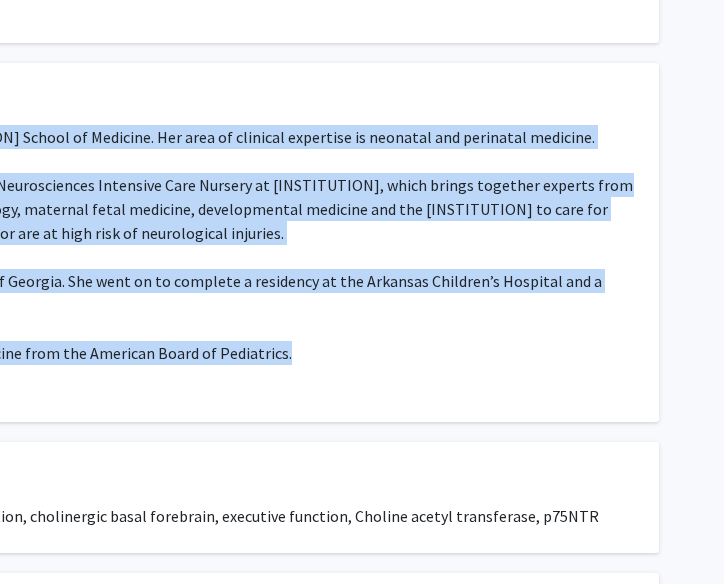 drag, startPoint x: 91, startPoint y: 234, endPoint x: 290, endPoint y: 378, distance: 245.63591 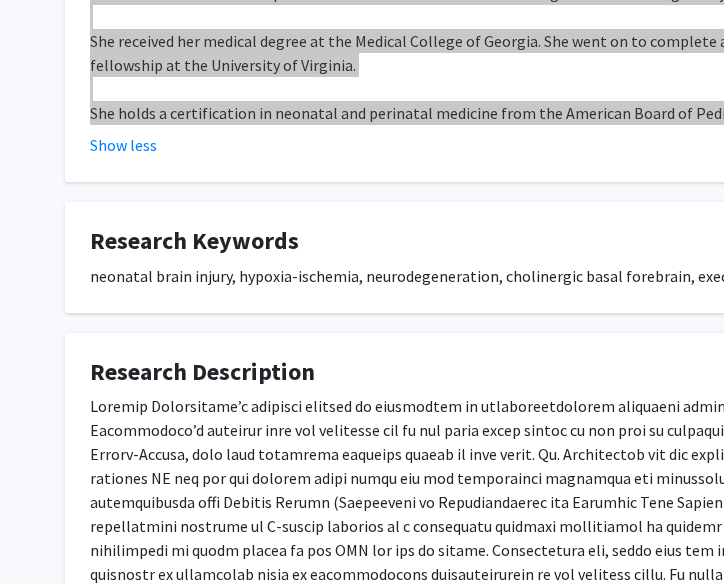 scroll, scrollTop: 541, scrollLeft: 0, axis: vertical 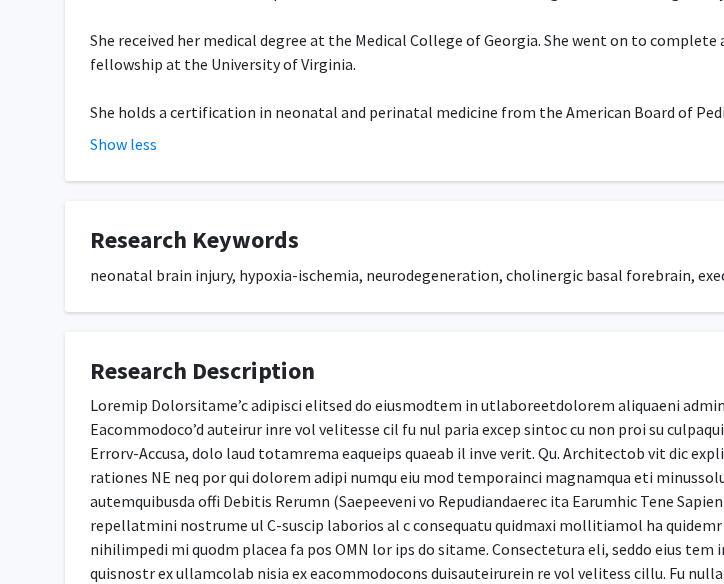 click on "neonatal brain injury, hypoxia-ischemia, neurodegeneration, cholinergic basal forebrain, executive function, Choline acetyl transferase, p75NTR" 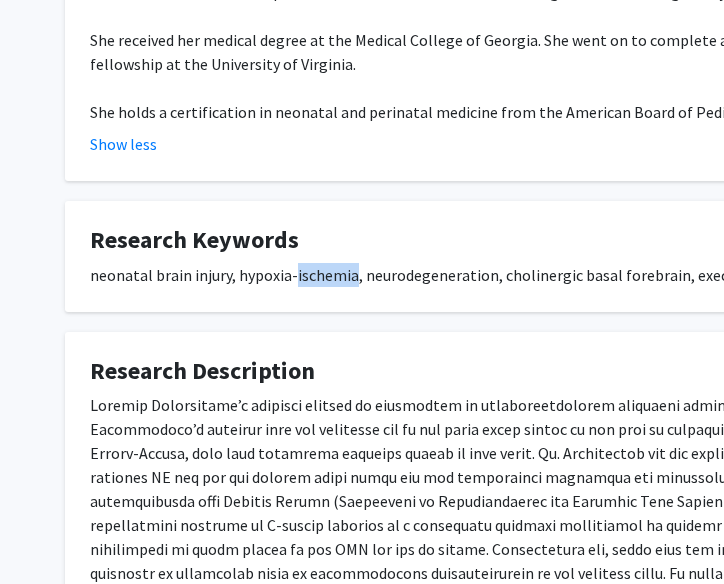 click on "neonatal brain injury, hypoxia-ischemia, neurodegeneration, cholinergic basal forebrain, executive function, Choline acetyl transferase, p75NTR" 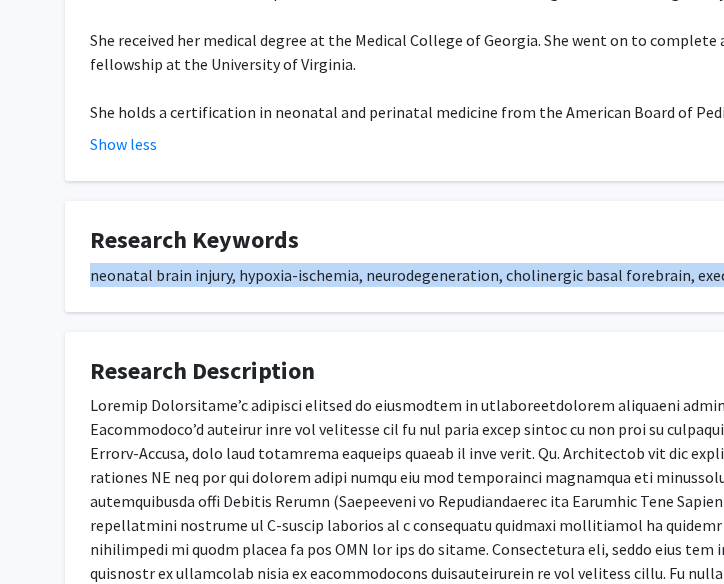 click on "neonatal brain injury, hypoxia-ischemia, neurodegeneration, cholinergic basal forebrain, executive function, Choline acetyl transferase, p75NTR" 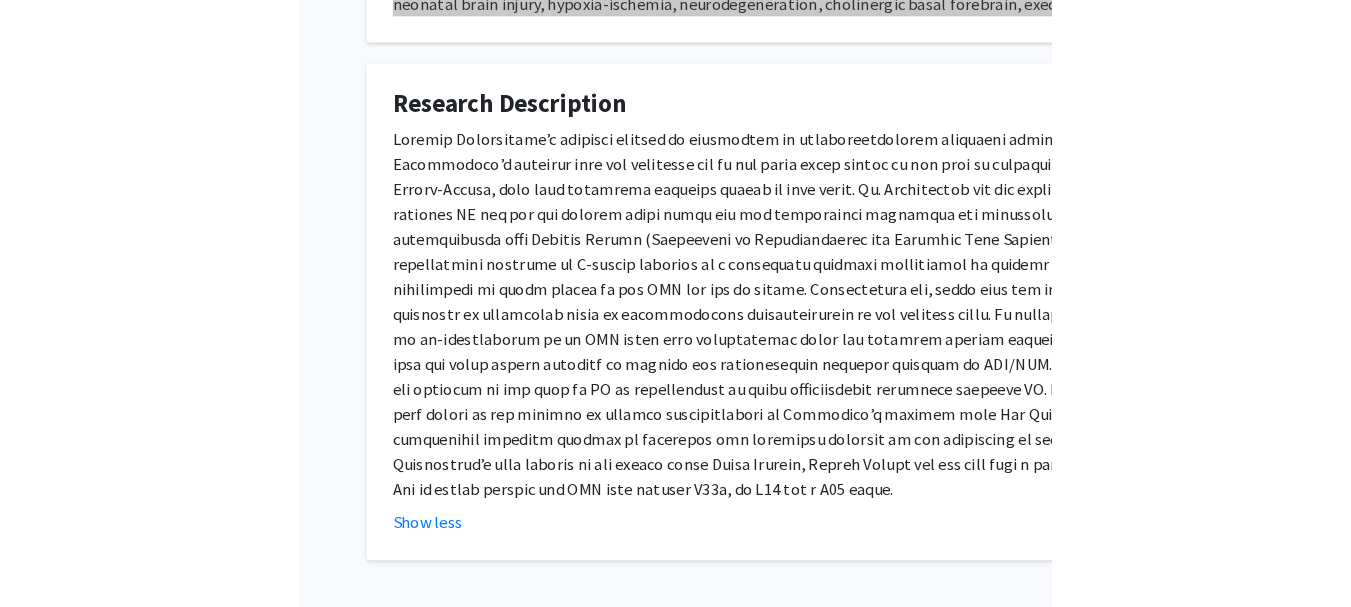 scroll, scrollTop: 841, scrollLeft: 0, axis: vertical 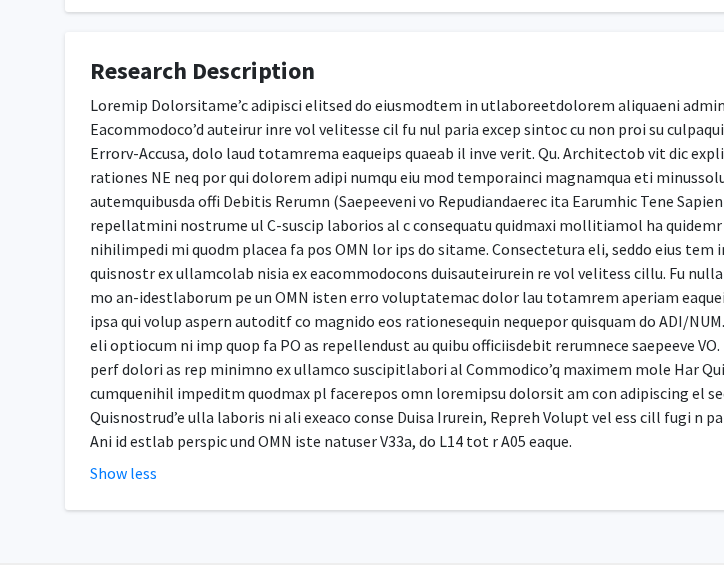 click 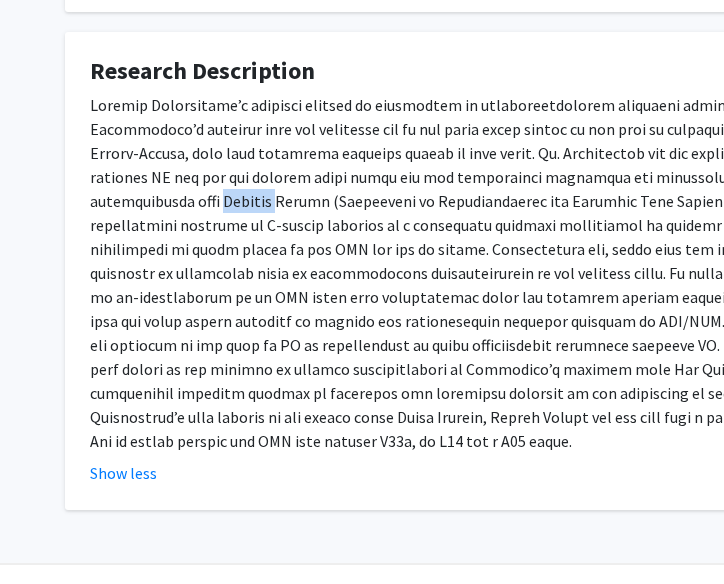 click 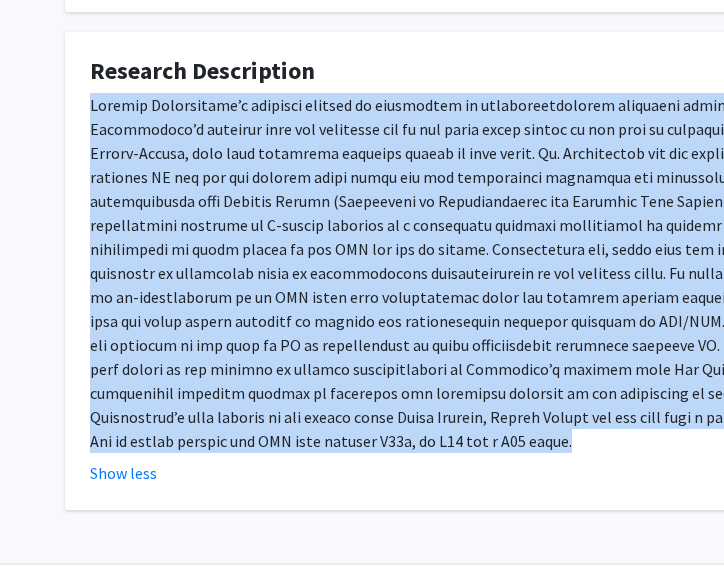 click 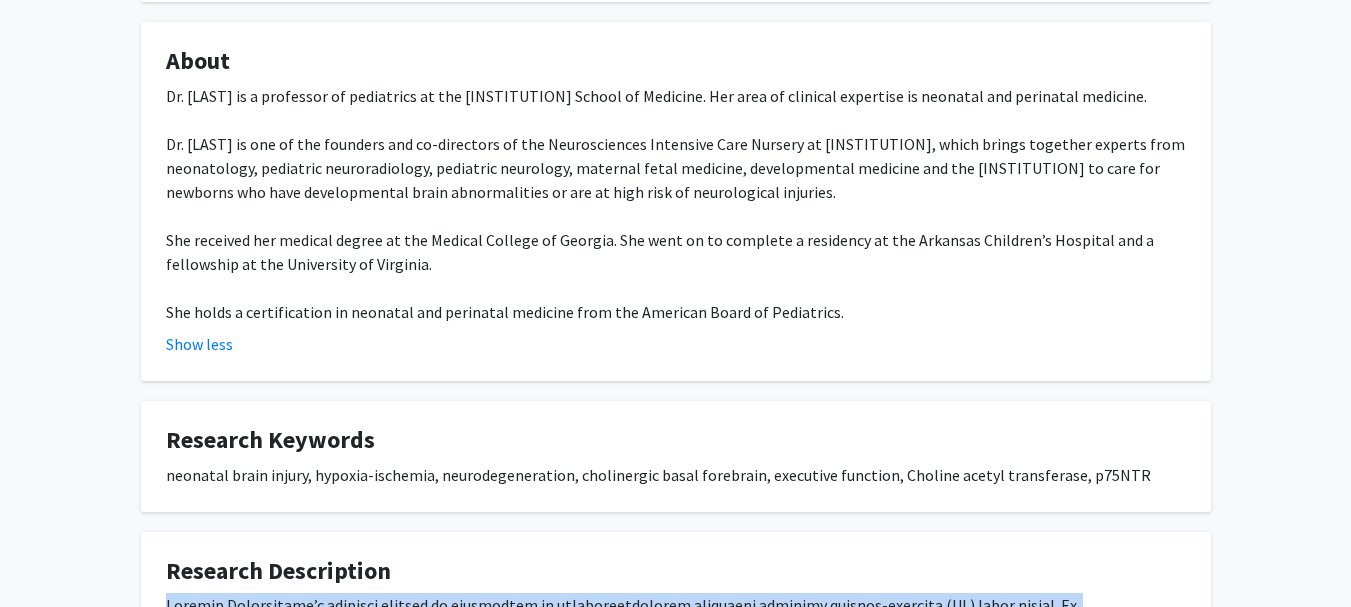 scroll, scrollTop: 0, scrollLeft: 0, axis: both 